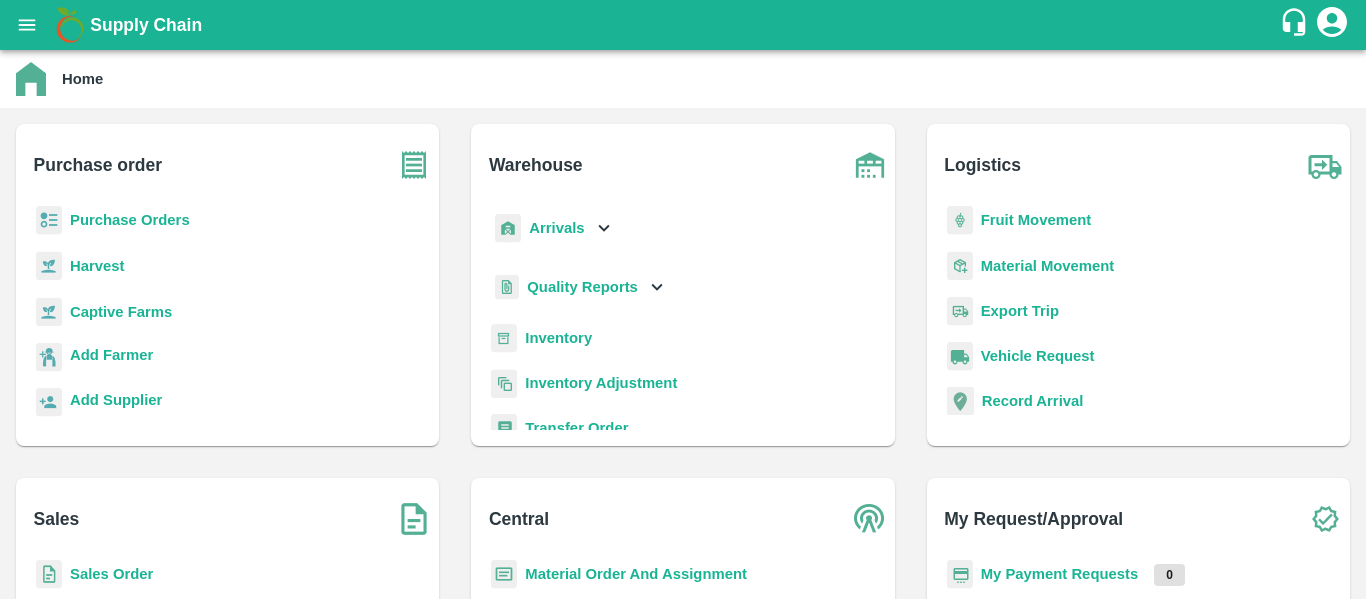scroll, scrollTop: 0, scrollLeft: 0, axis: both 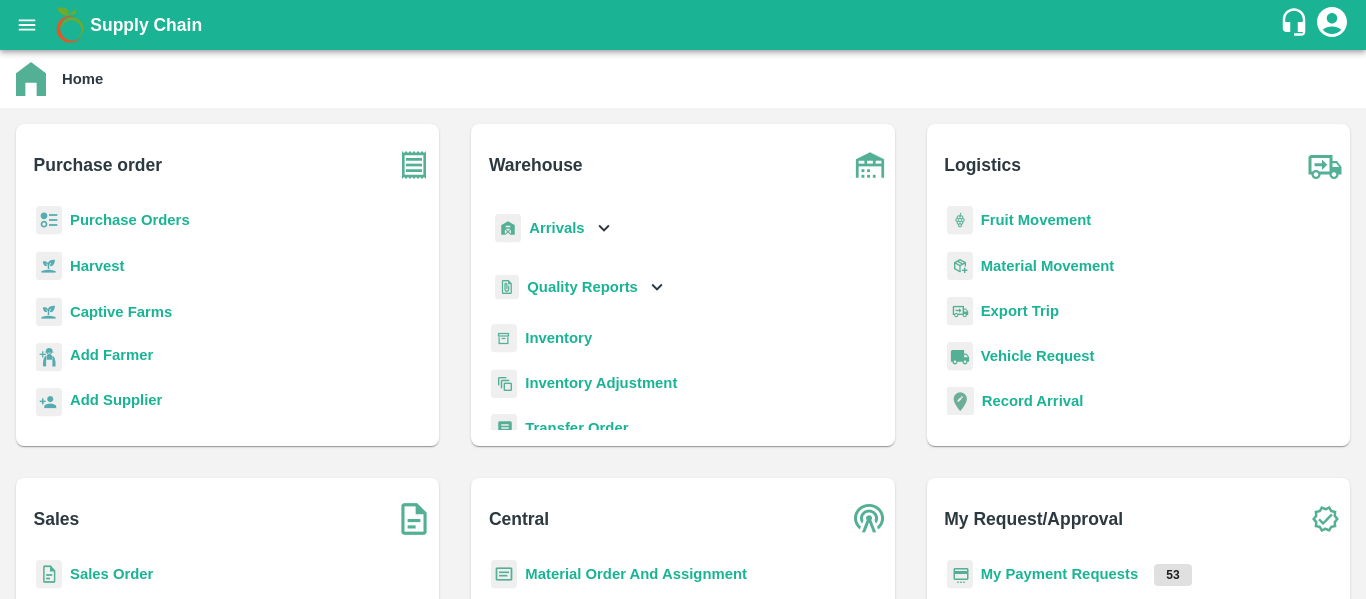 click on "Purchase Orders" at bounding box center [130, 220] 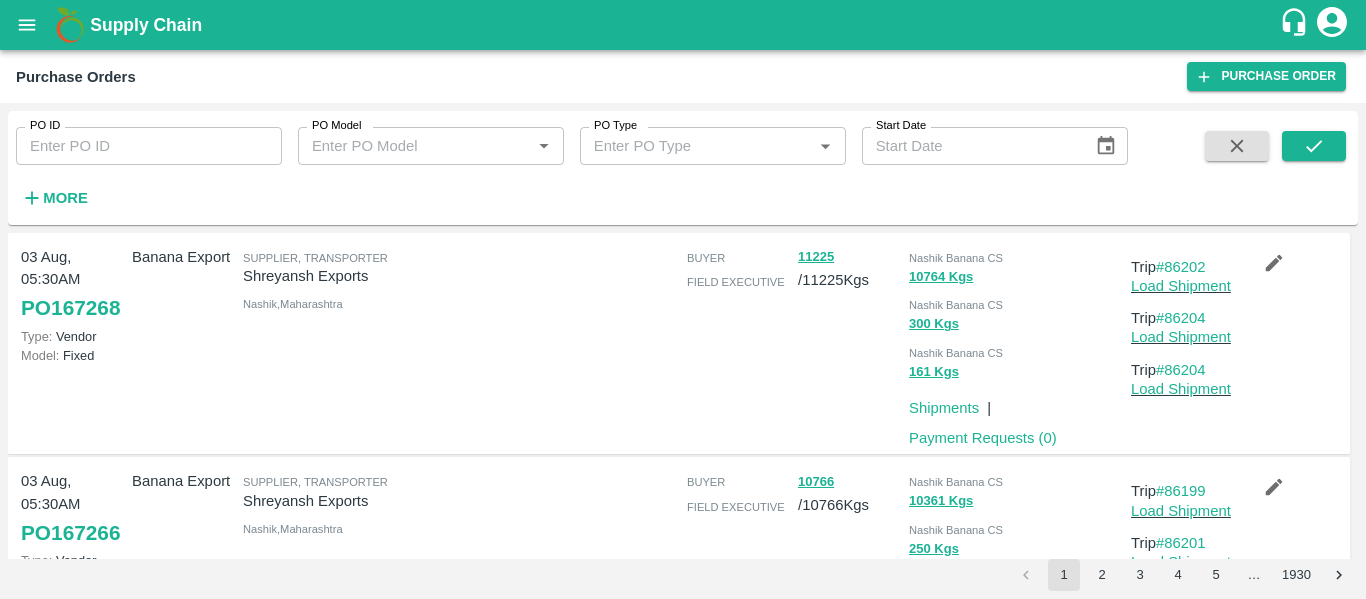 scroll, scrollTop: 404, scrollLeft: 0, axis: vertical 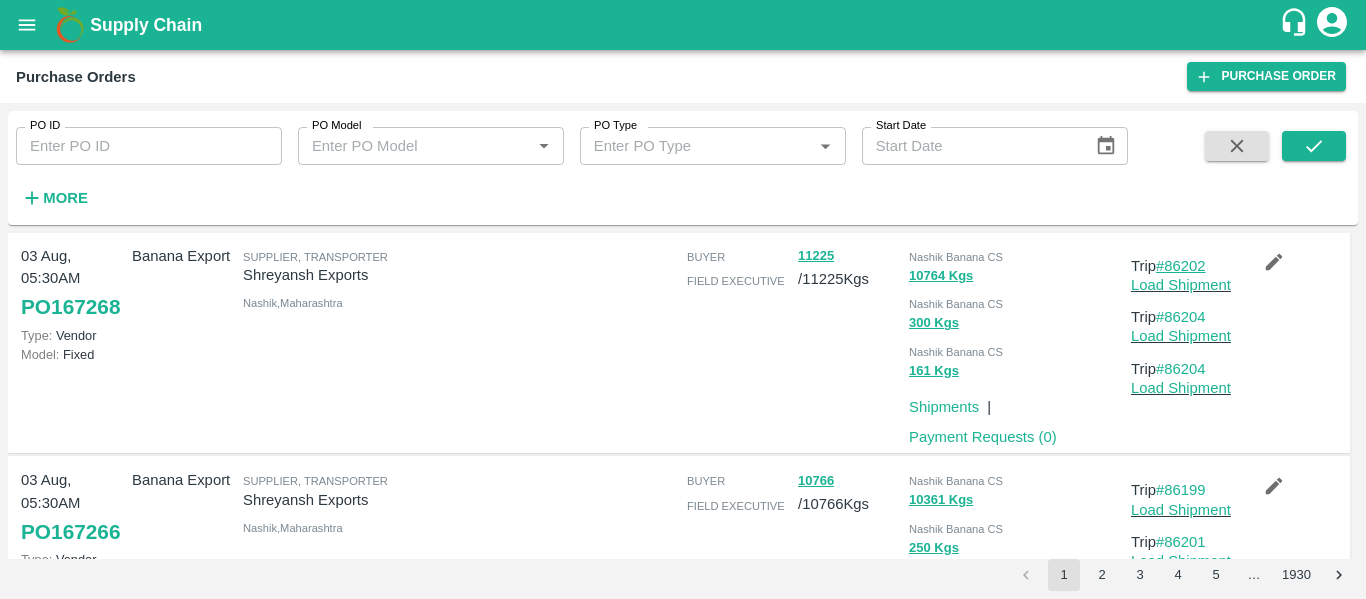 click on "#86202" at bounding box center [1181, 266] 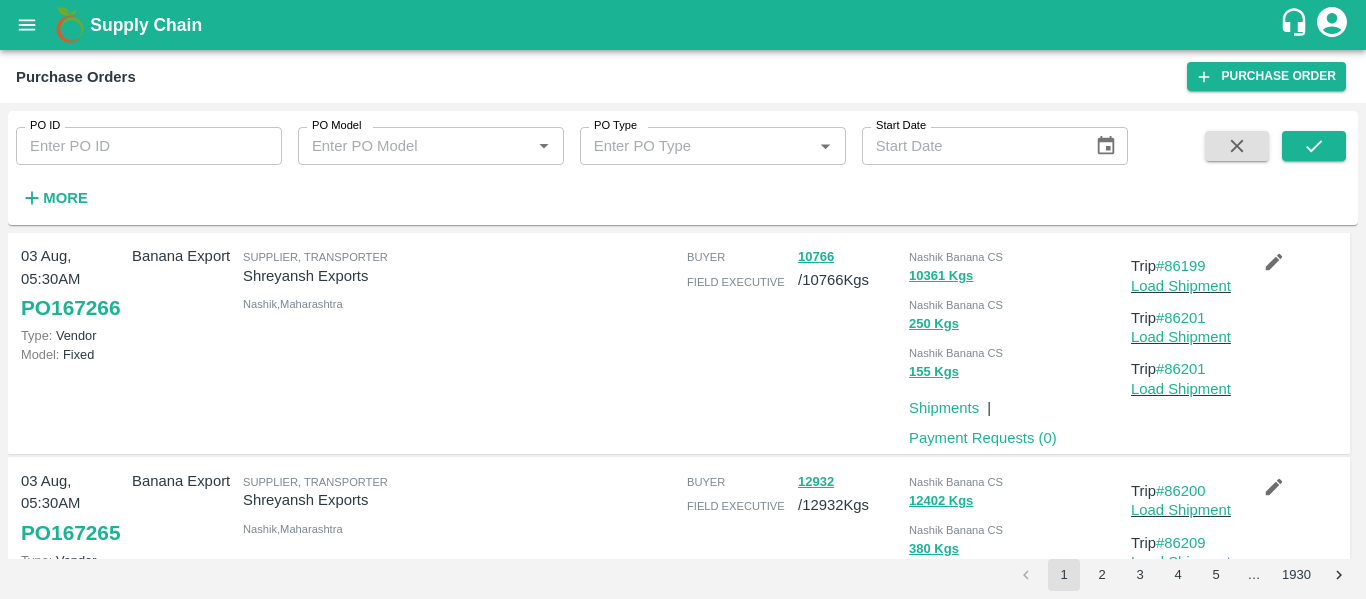 scroll, scrollTop: 629, scrollLeft: 0, axis: vertical 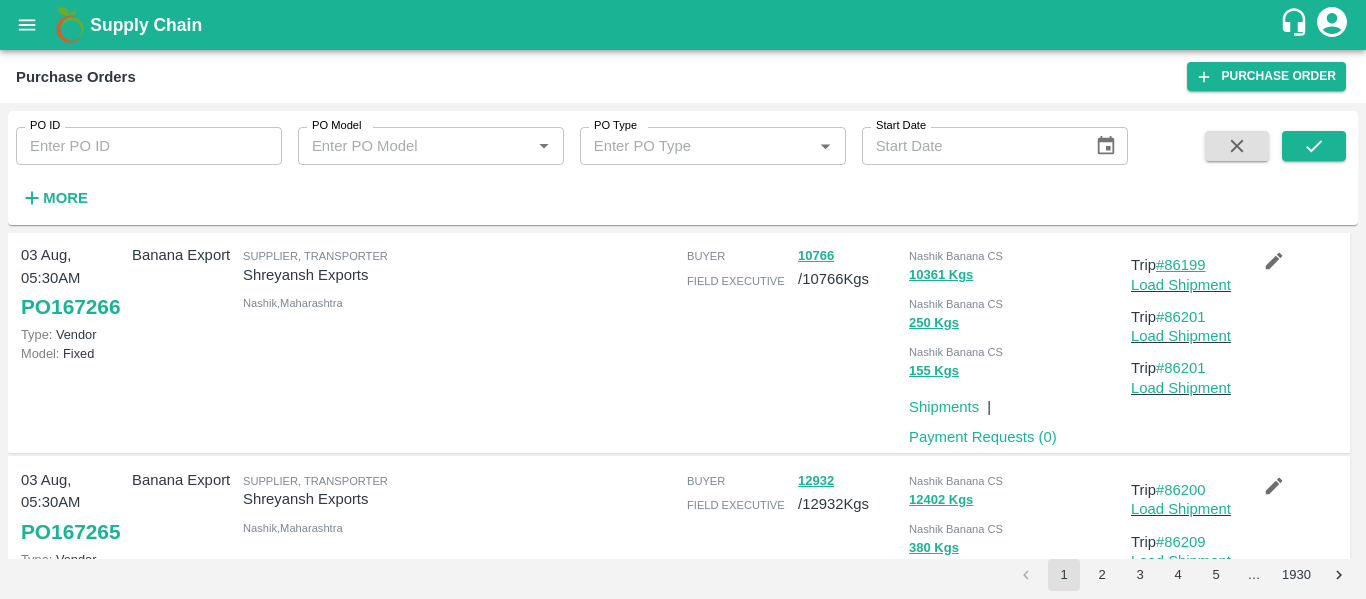 click on "#86199" at bounding box center [1181, 265] 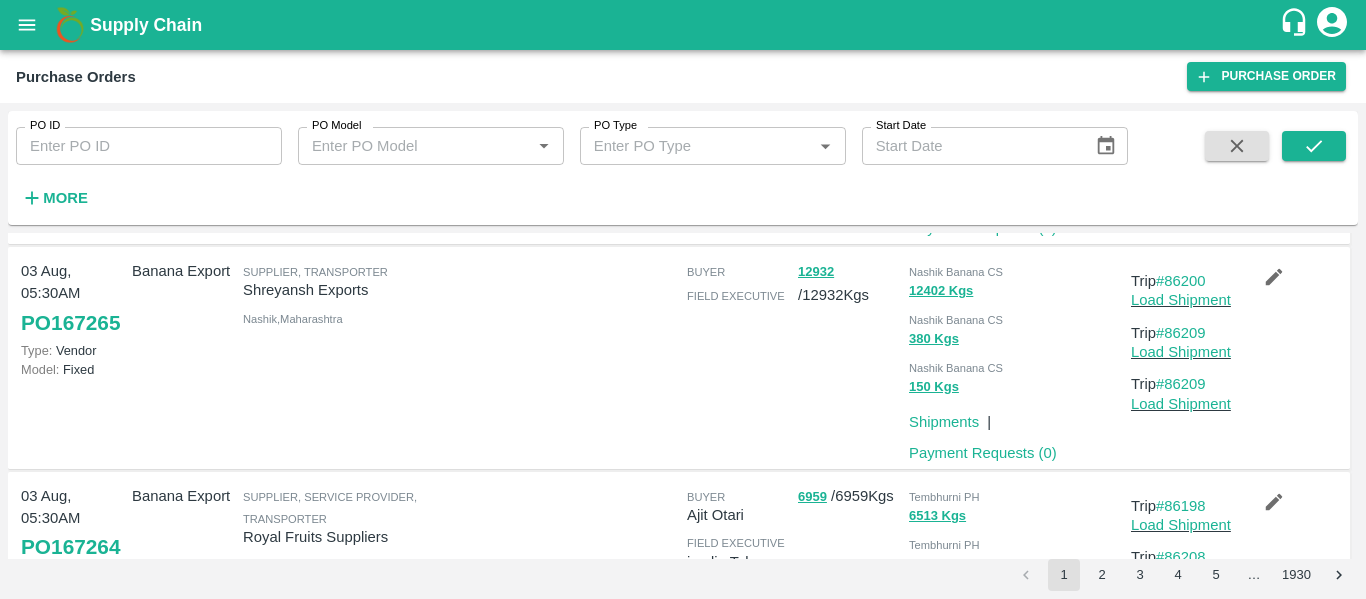 scroll, scrollTop: 840, scrollLeft: 0, axis: vertical 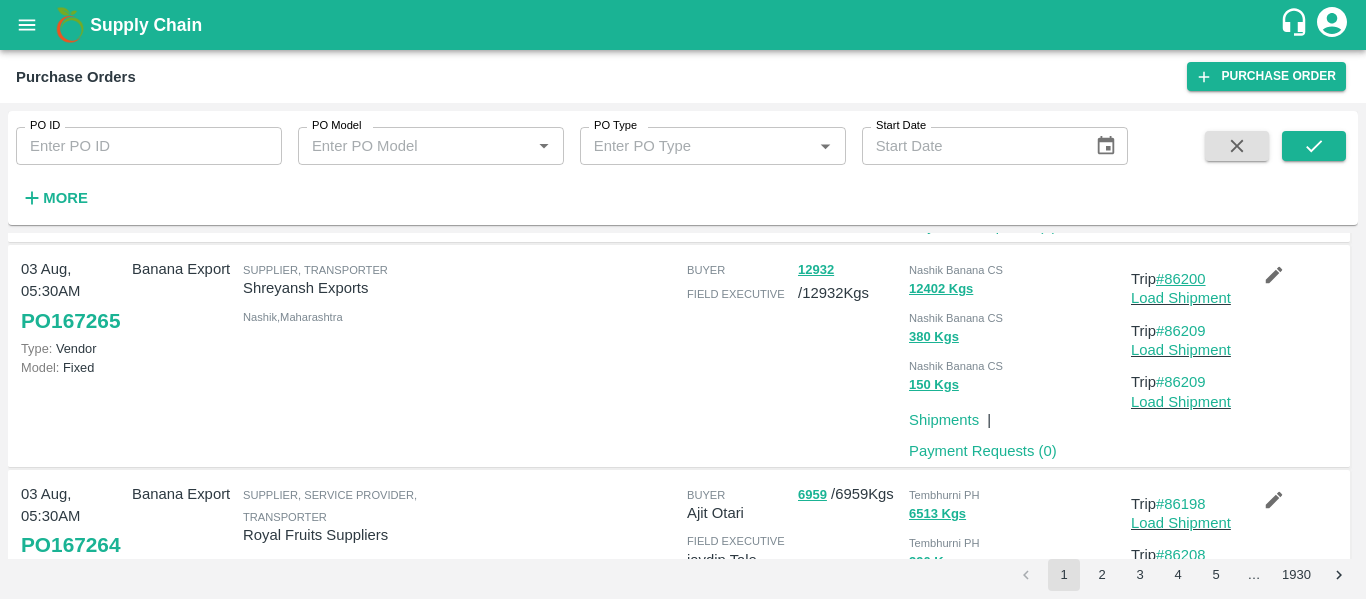 click on "#86200" at bounding box center [1181, 279] 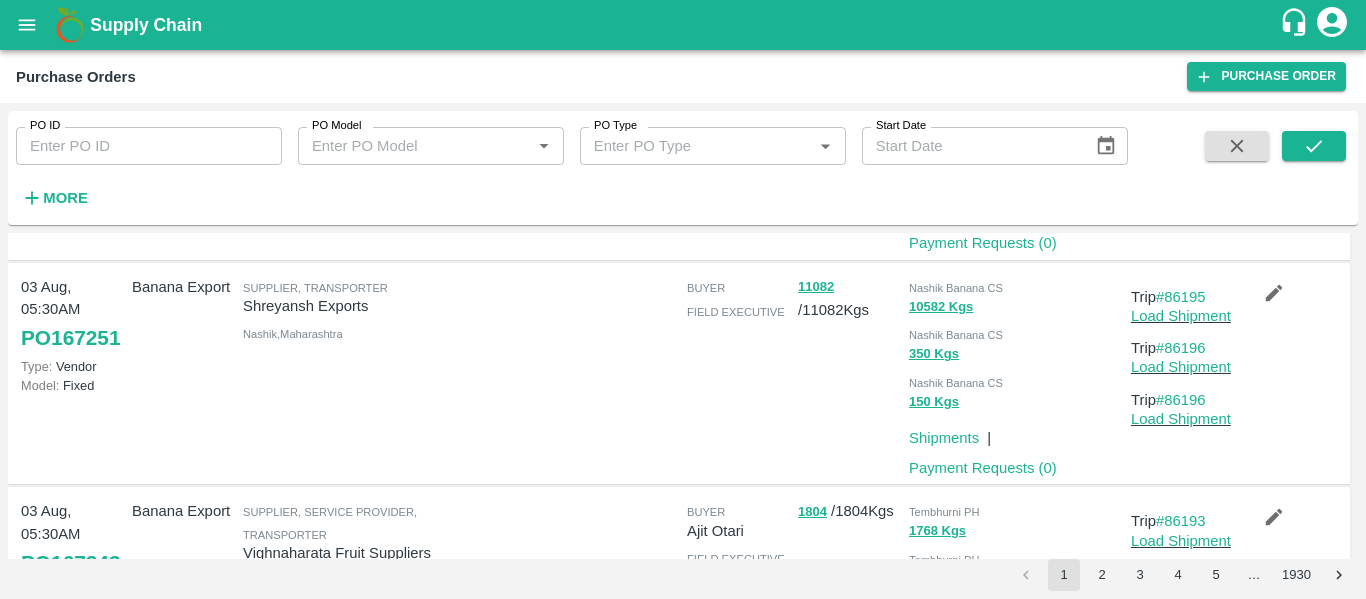 scroll, scrollTop: 1274, scrollLeft: 0, axis: vertical 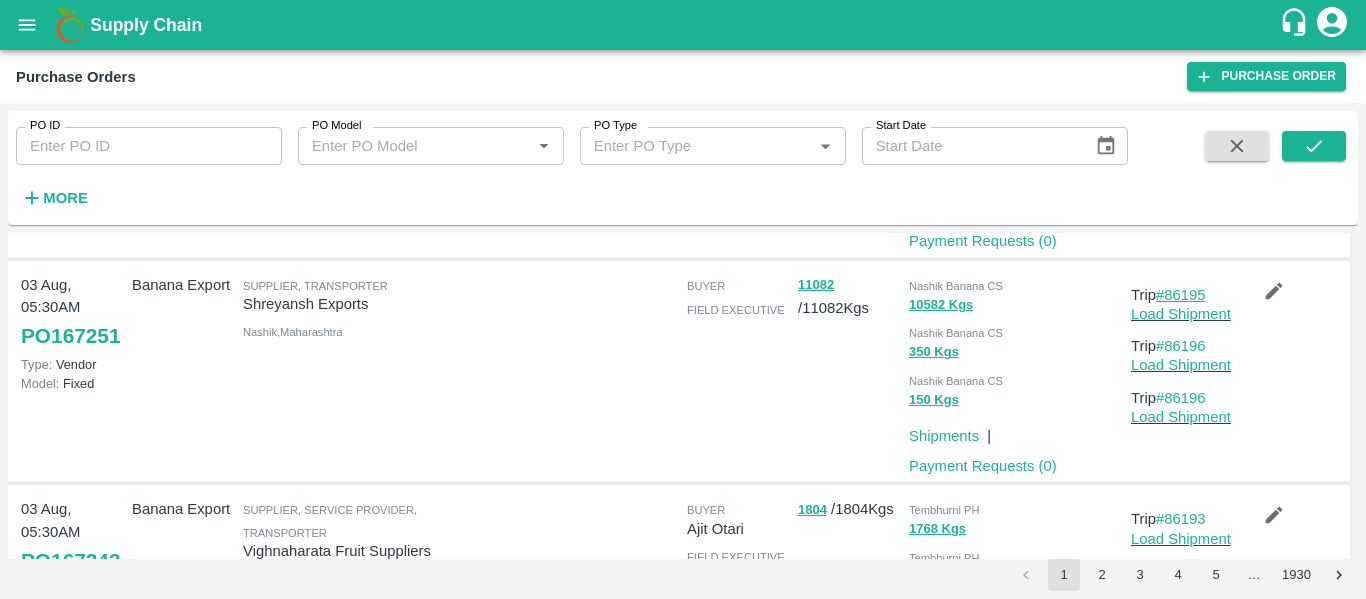 click on "#86195" at bounding box center (1181, 295) 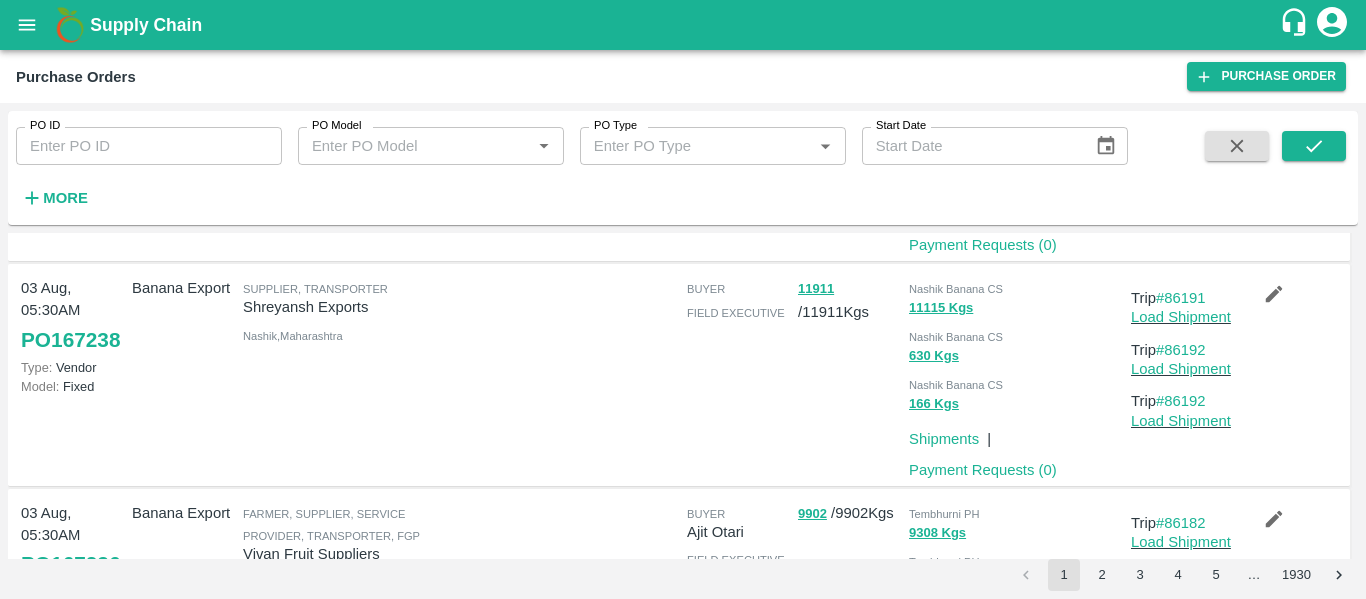scroll, scrollTop: 1770, scrollLeft: 0, axis: vertical 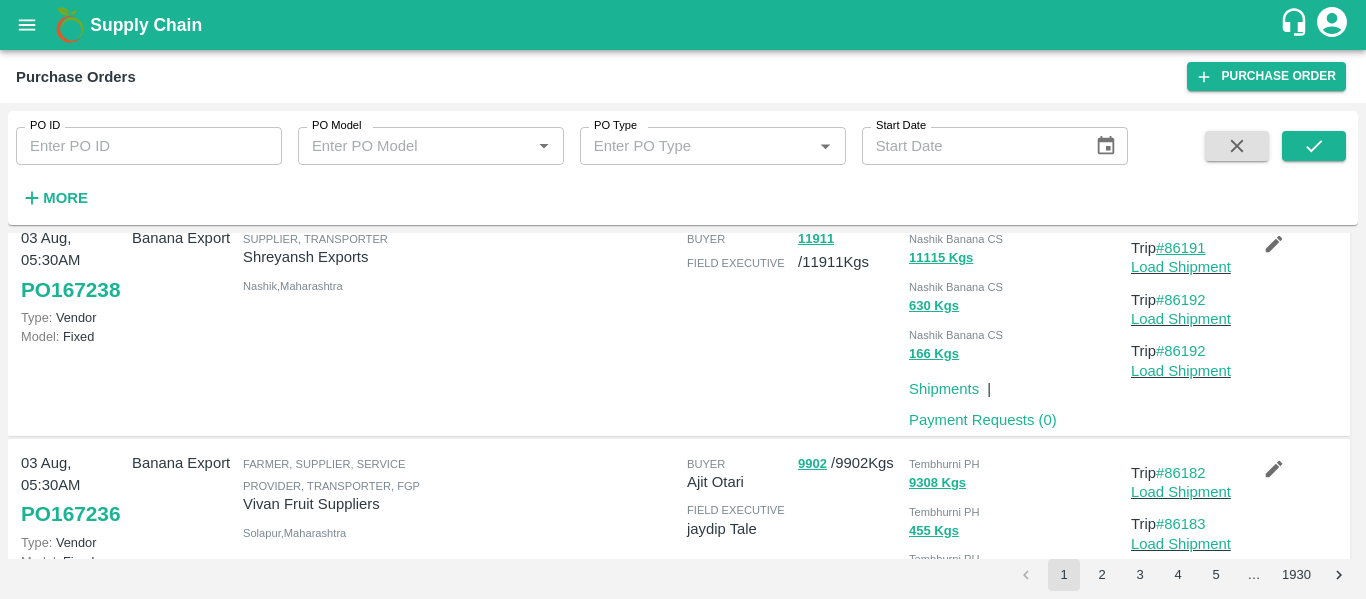 click on "#86191" at bounding box center [1181, 248] 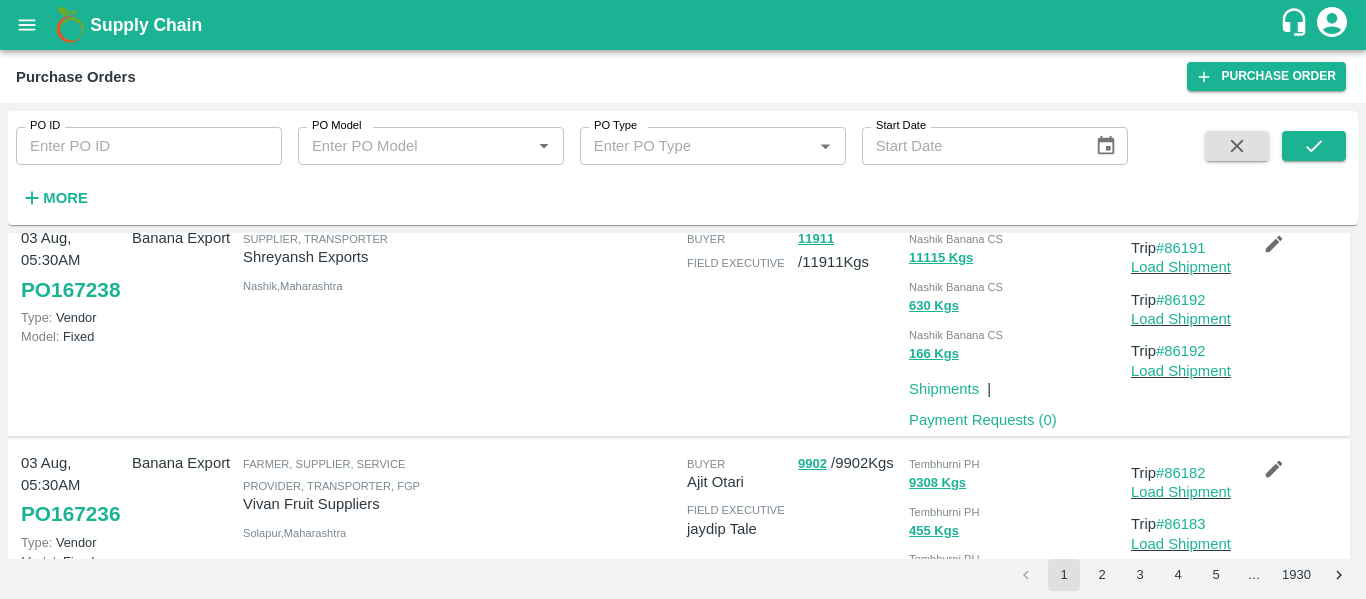 scroll, scrollTop: 1929, scrollLeft: 0, axis: vertical 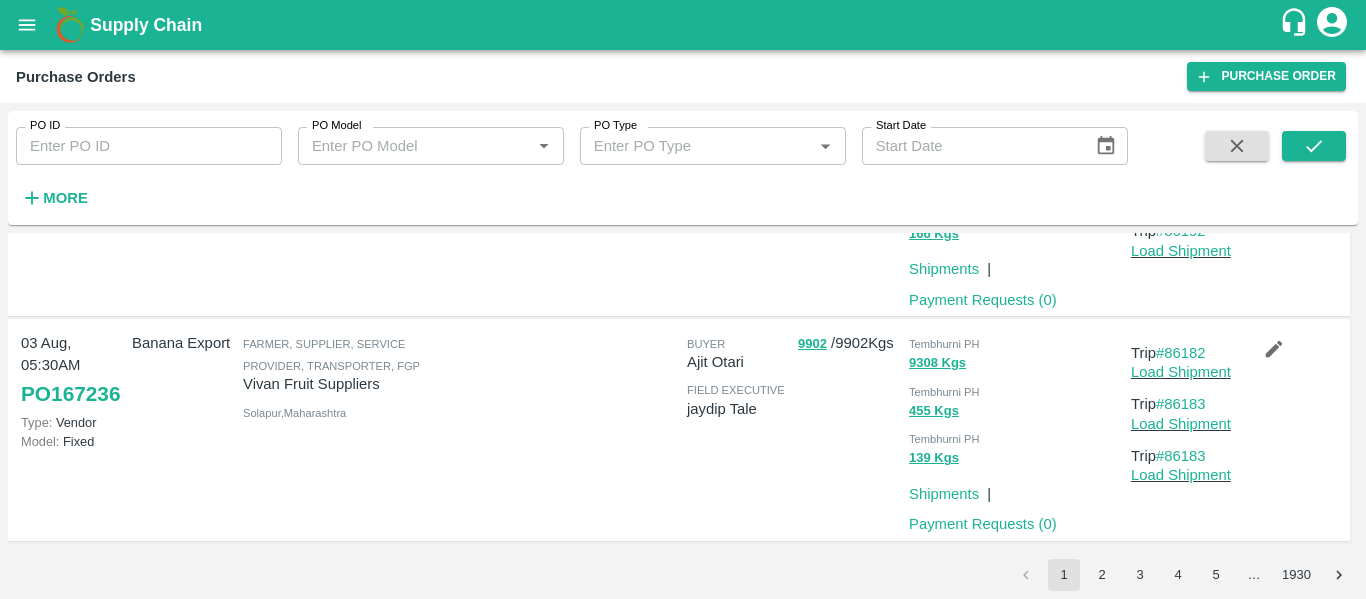 click on "2" at bounding box center [1102, 575] 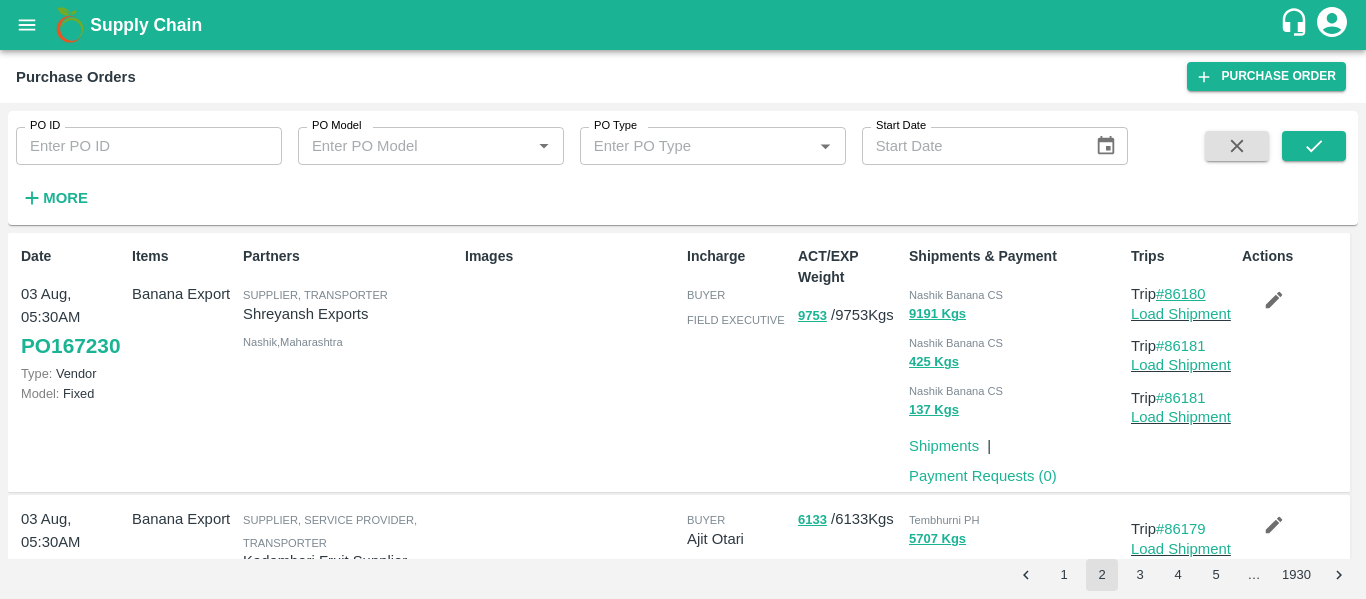click on "#86180" at bounding box center [1181, 294] 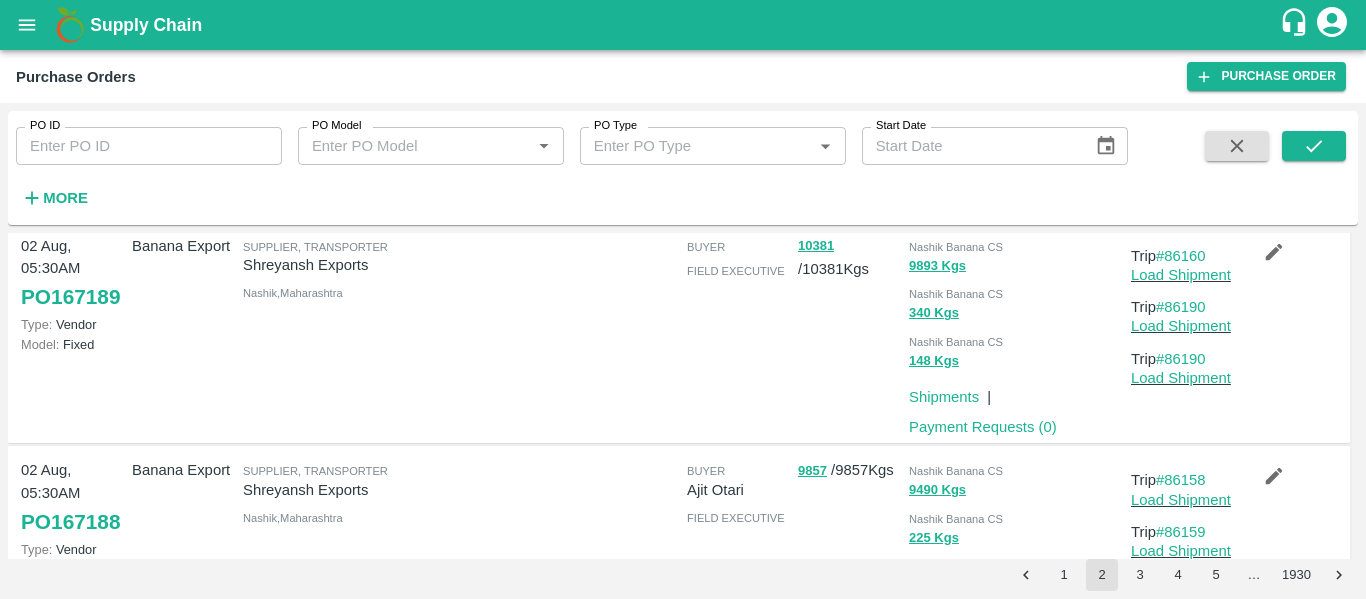 scroll, scrollTop: 0, scrollLeft: 0, axis: both 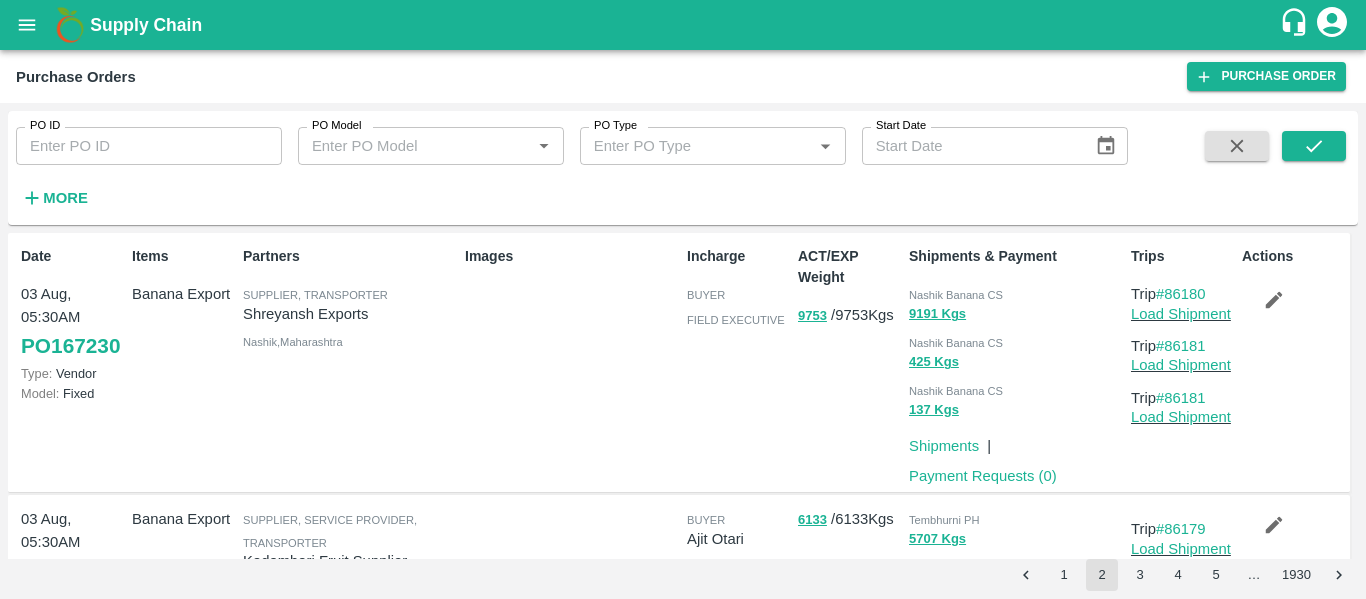 click on "1" at bounding box center [1064, 575] 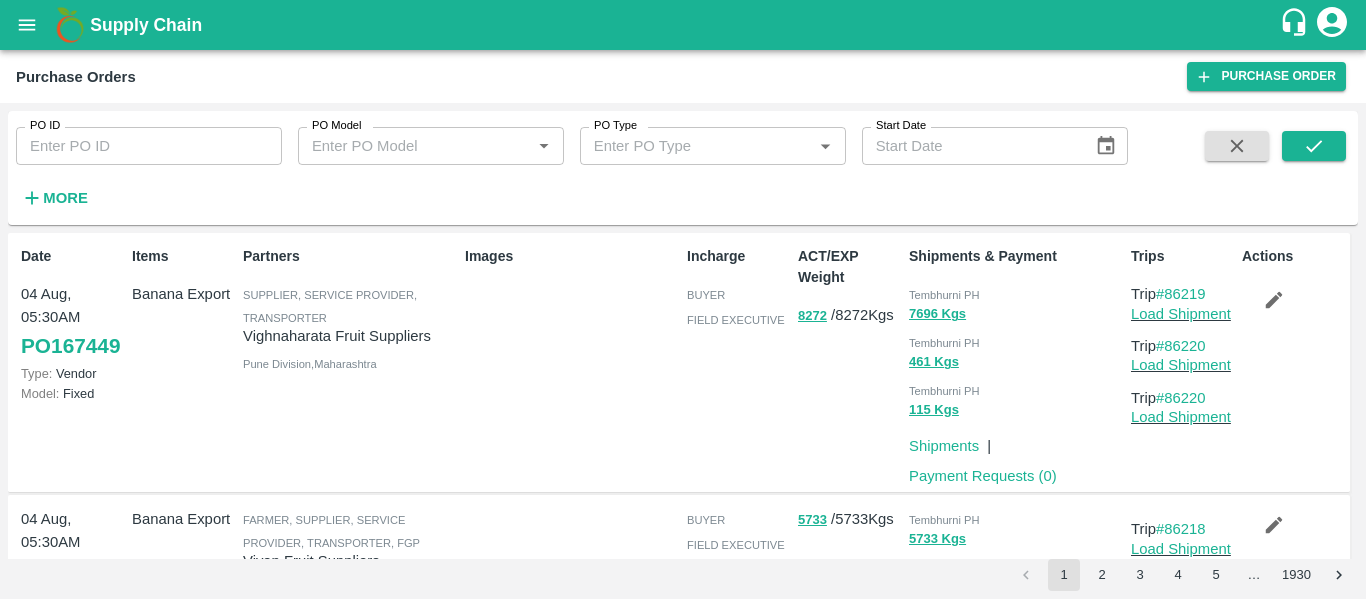 click 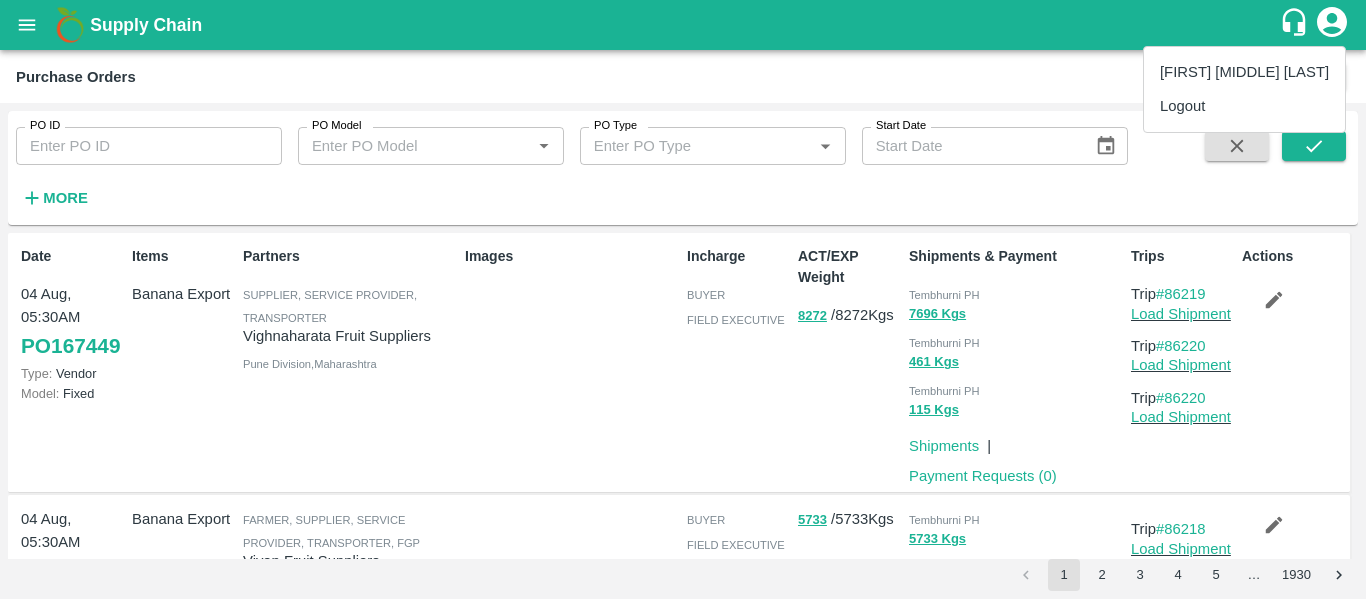 click on "Logout" at bounding box center [1244, 106] 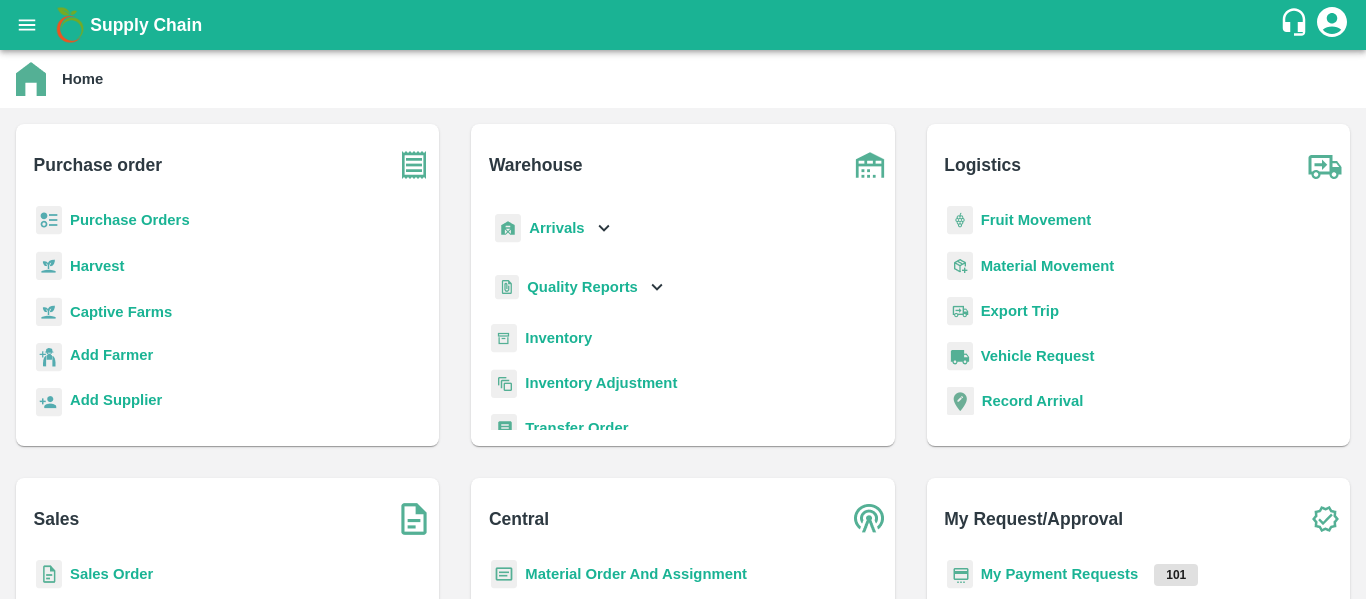 click on "My Payment Requests" at bounding box center (1060, 574) 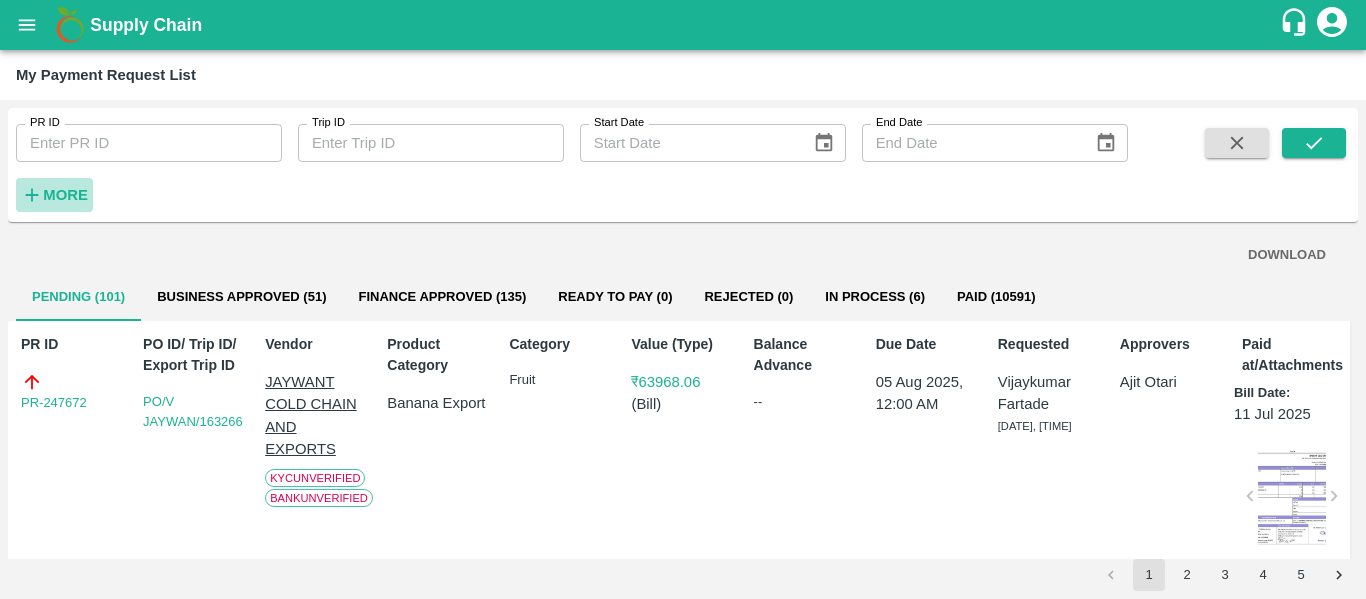 click on "More" at bounding box center [65, 195] 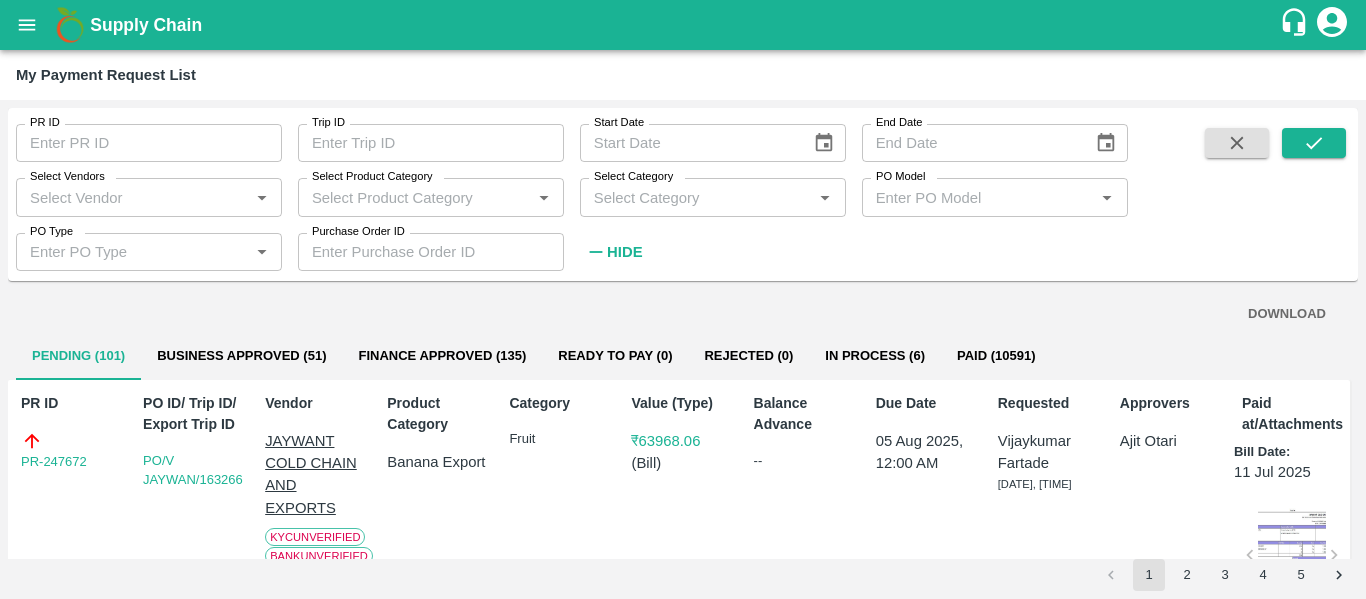 click on "Select Vendors   *" at bounding box center (149, 197) 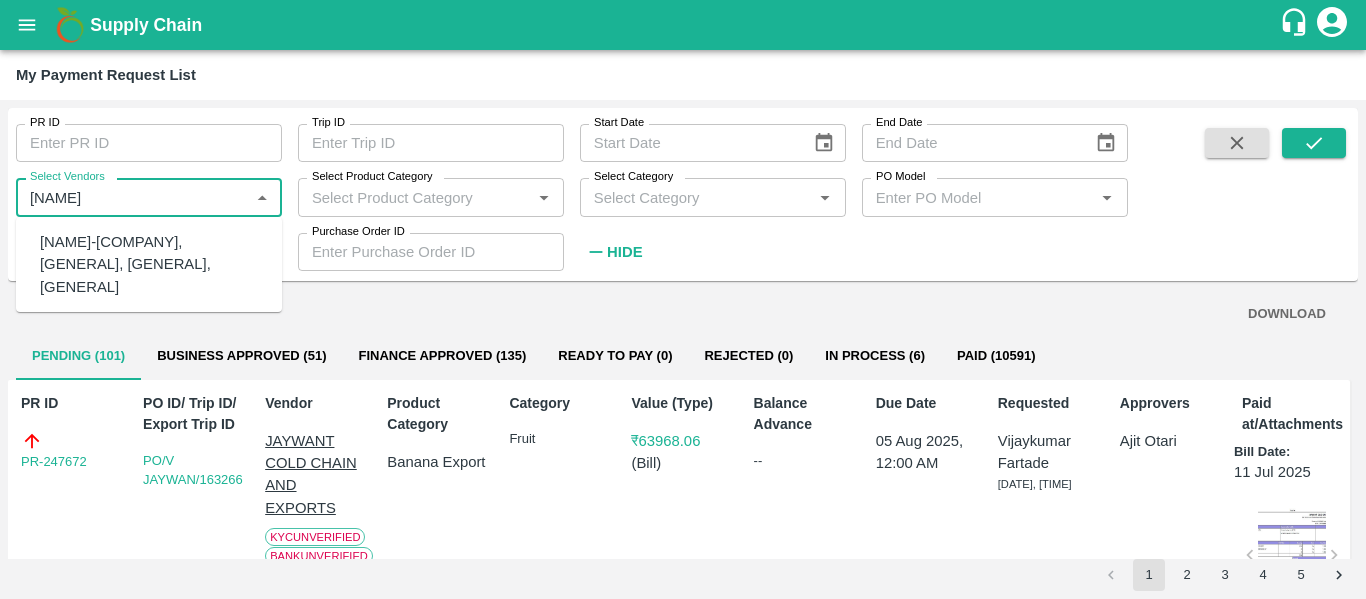 click on "J B Fruit Suppliers-Supplier, Service Provider, Transporter, FGP" at bounding box center (153, 264) 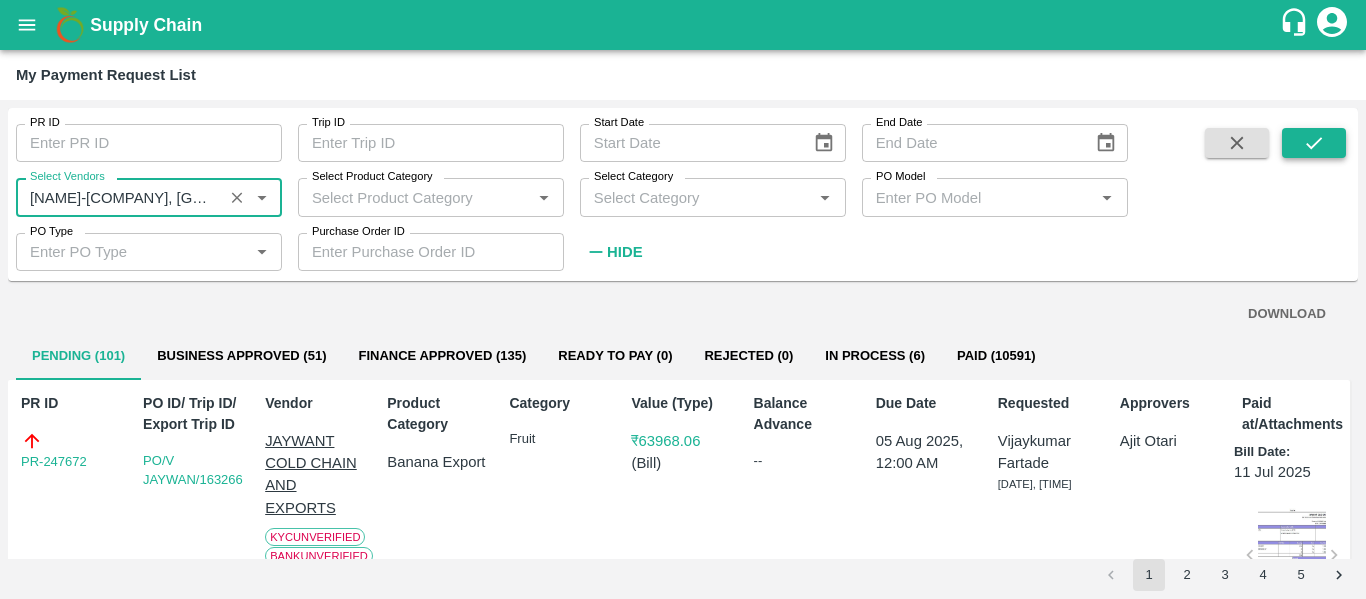 type on "J B Fruit Suppliers-Supplier, Service Provider, Transporter, FGP" 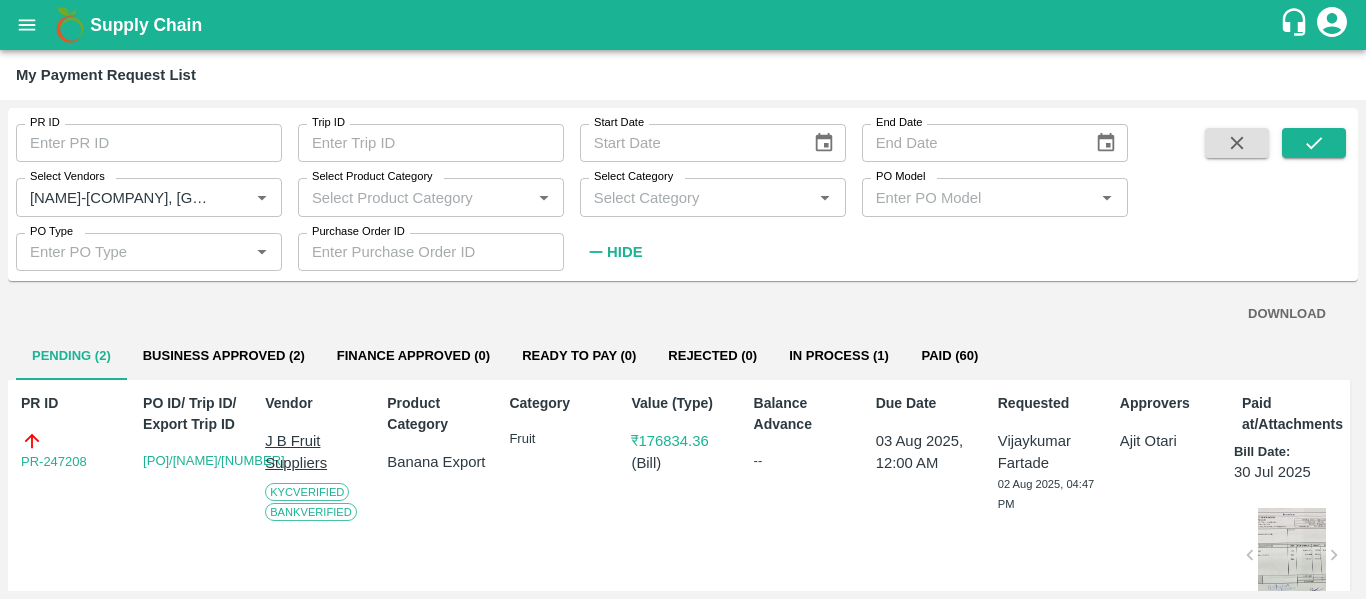 click on "In Process (1)" at bounding box center (839, 356) 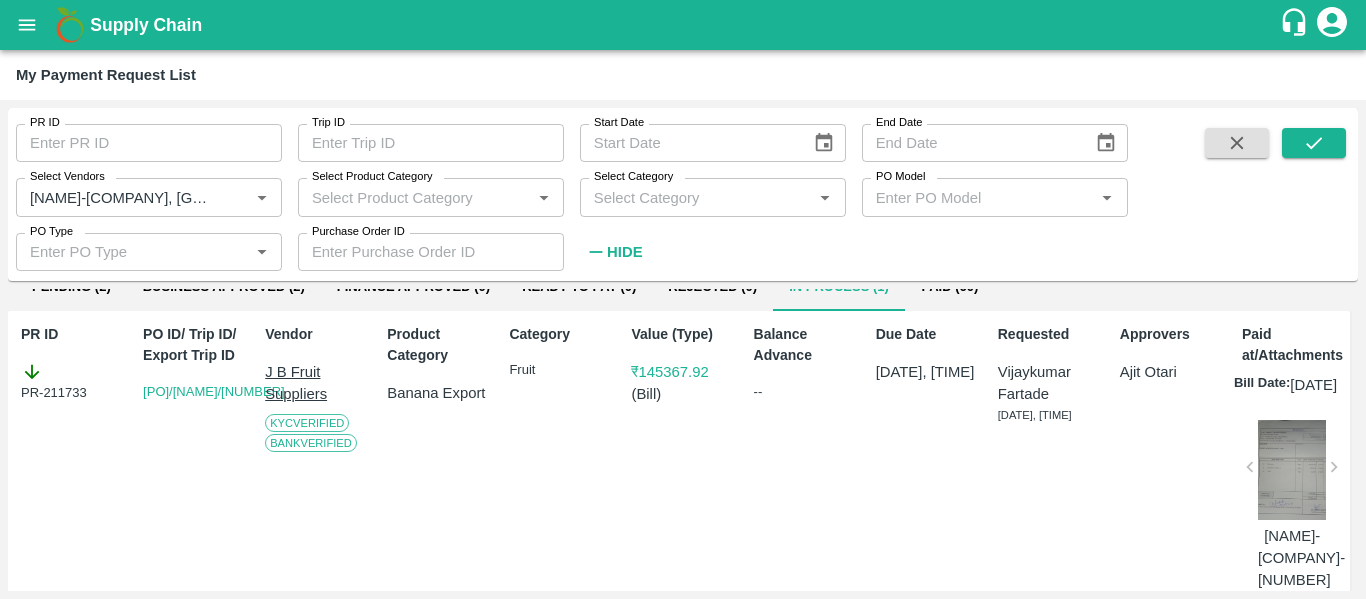 scroll, scrollTop: 0, scrollLeft: 0, axis: both 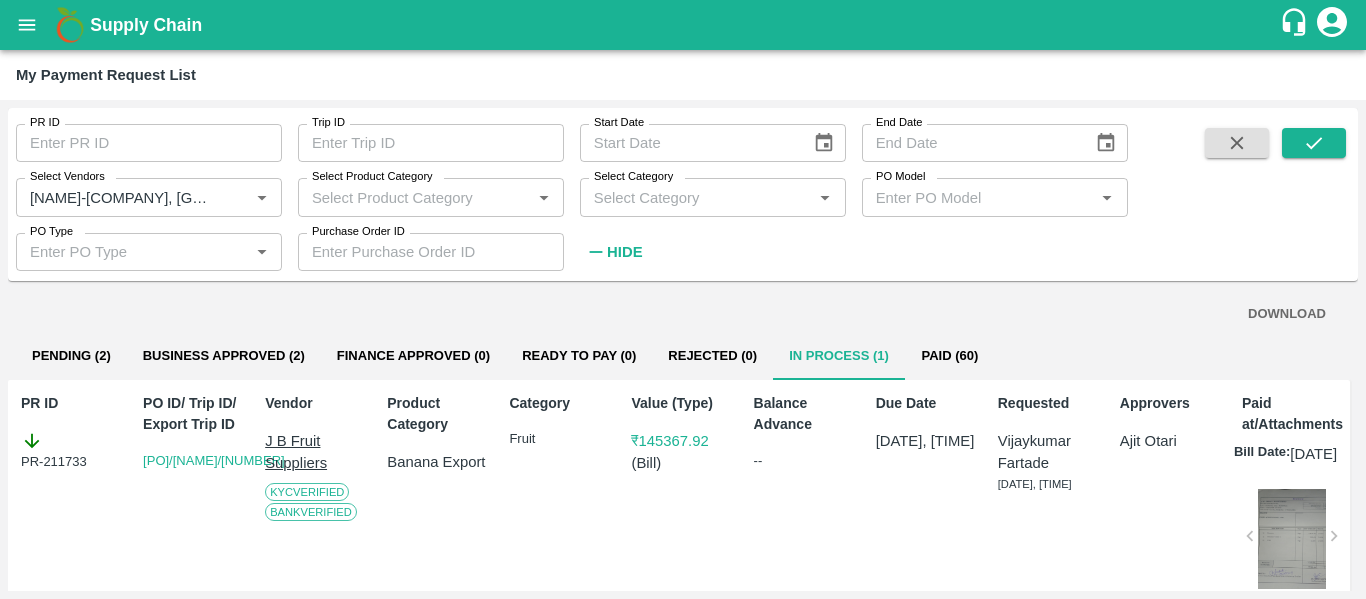 click on "Business Approved (2)" at bounding box center [224, 356] 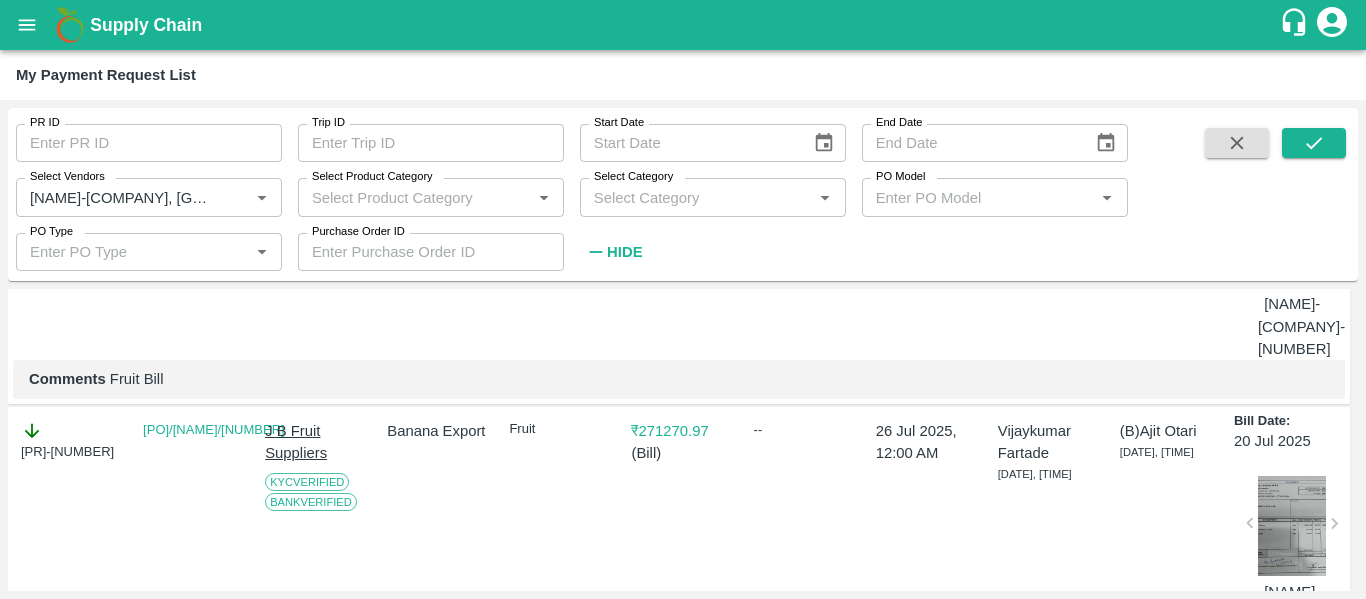 scroll, scrollTop: 0, scrollLeft: 0, axis: both 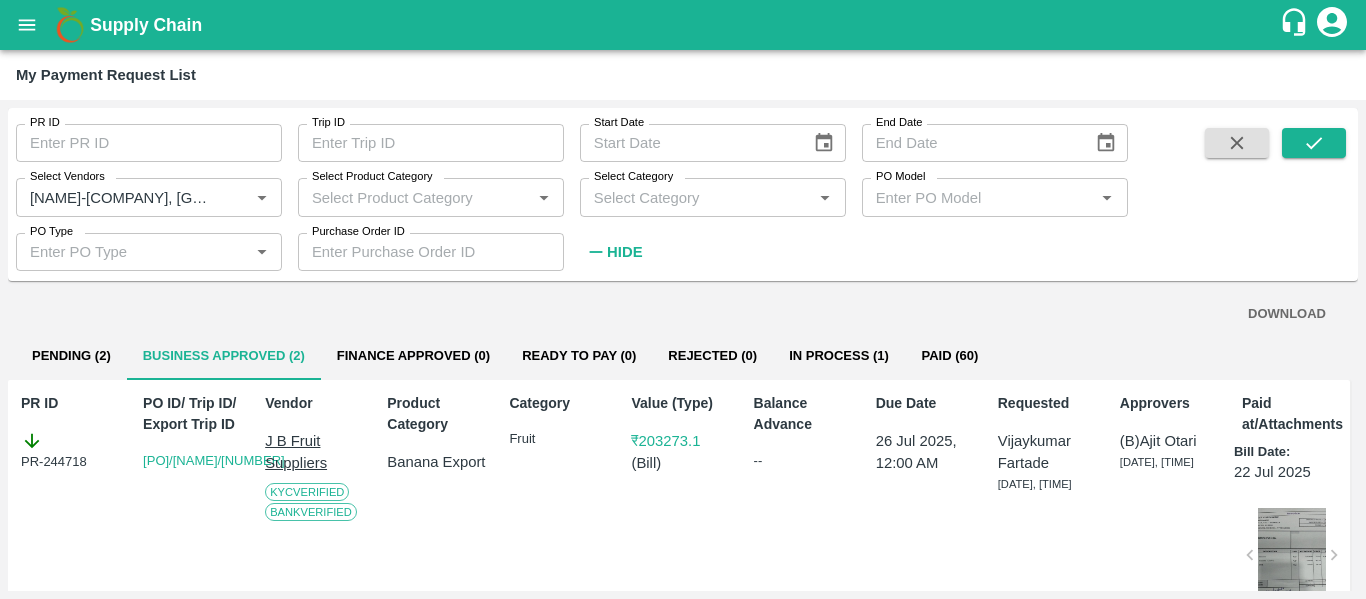 click on "Pending (2)" at bounding box center (71, 356) 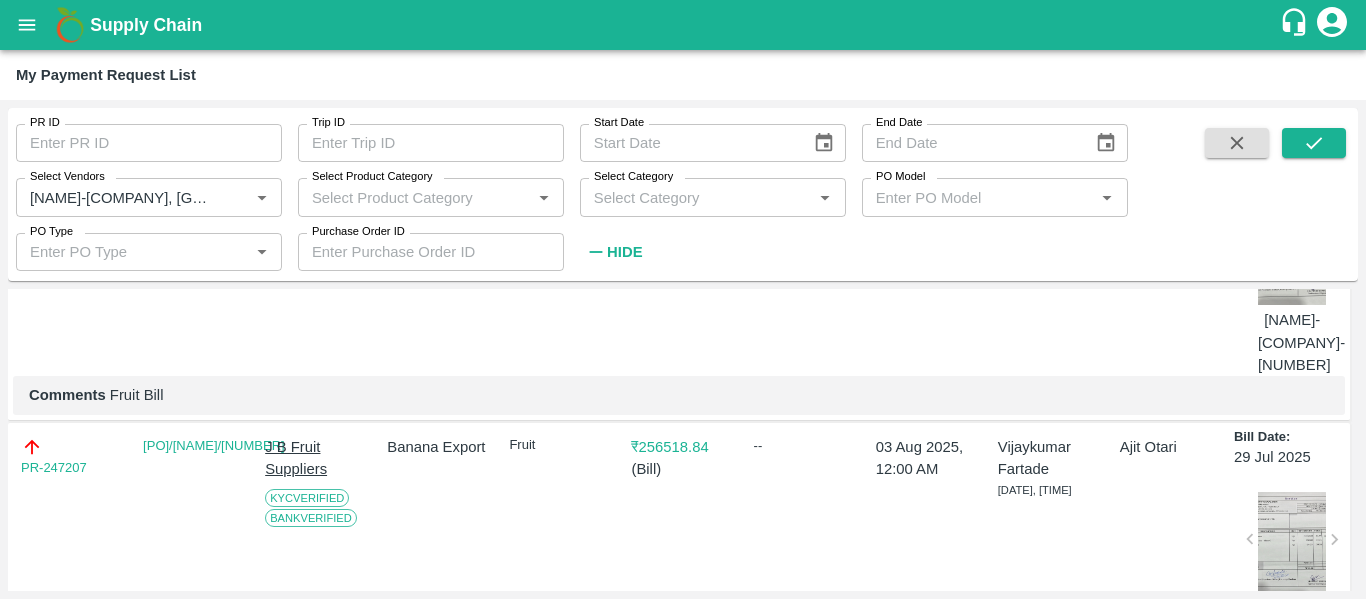 scroll, scrollTop: 0, scrollLeft: 0, axis: both 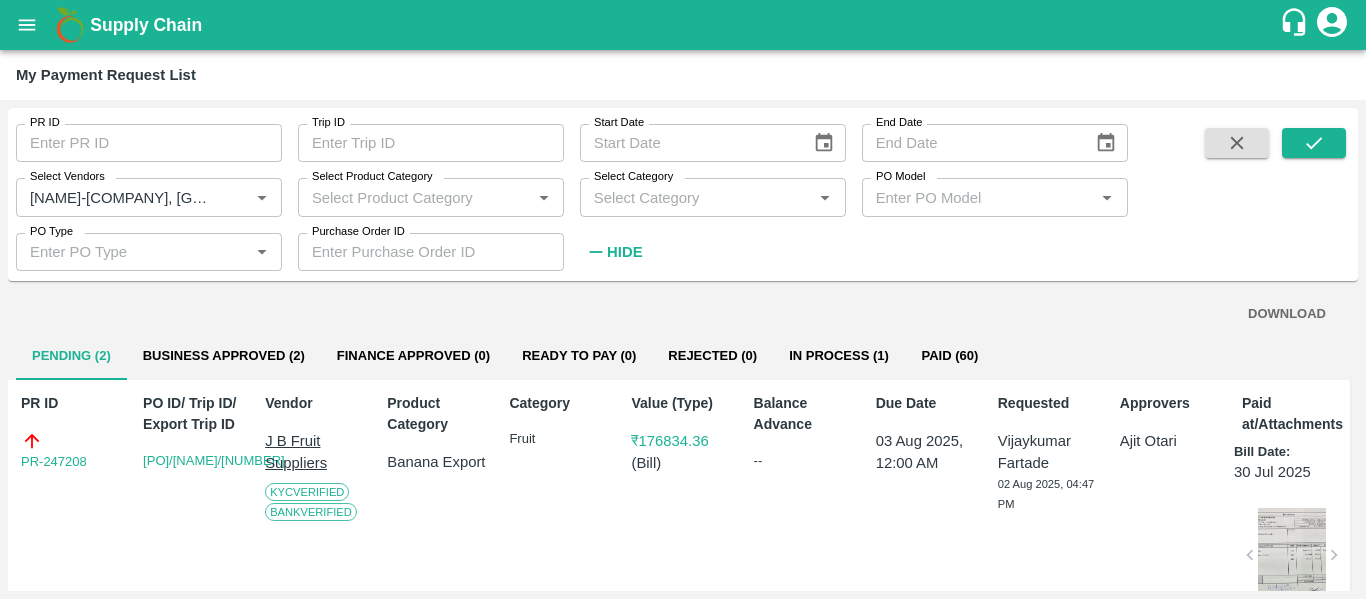 click on "In Process (1)" at bounding box center [839, 356] 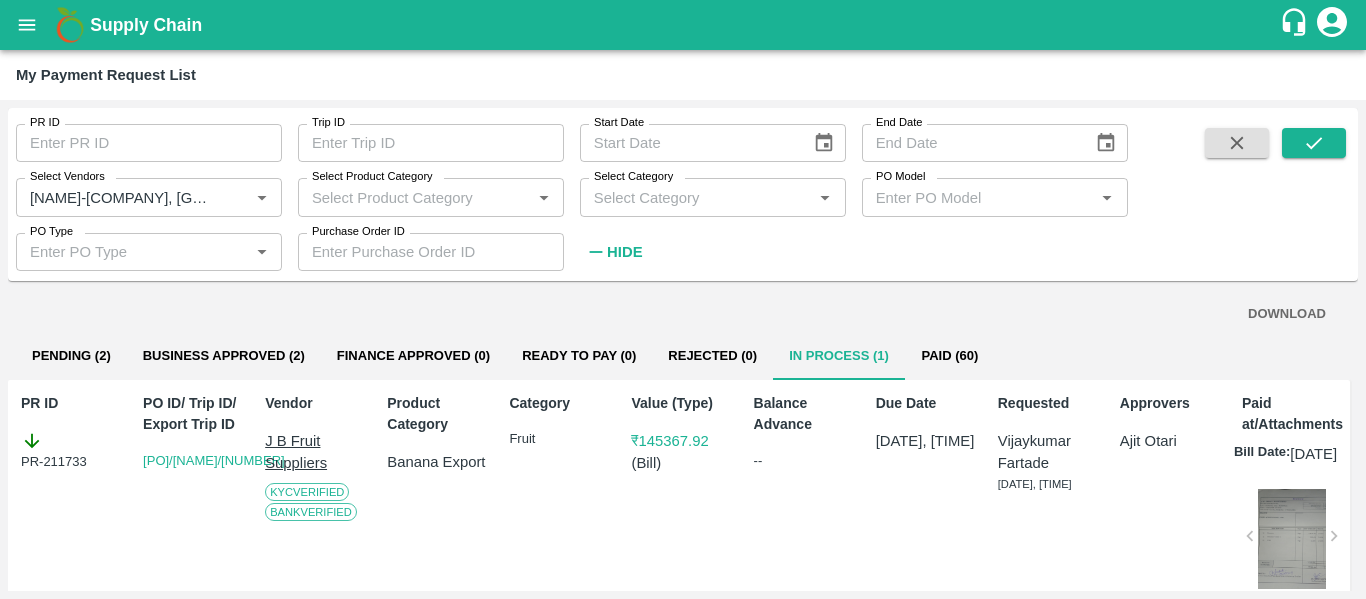 click 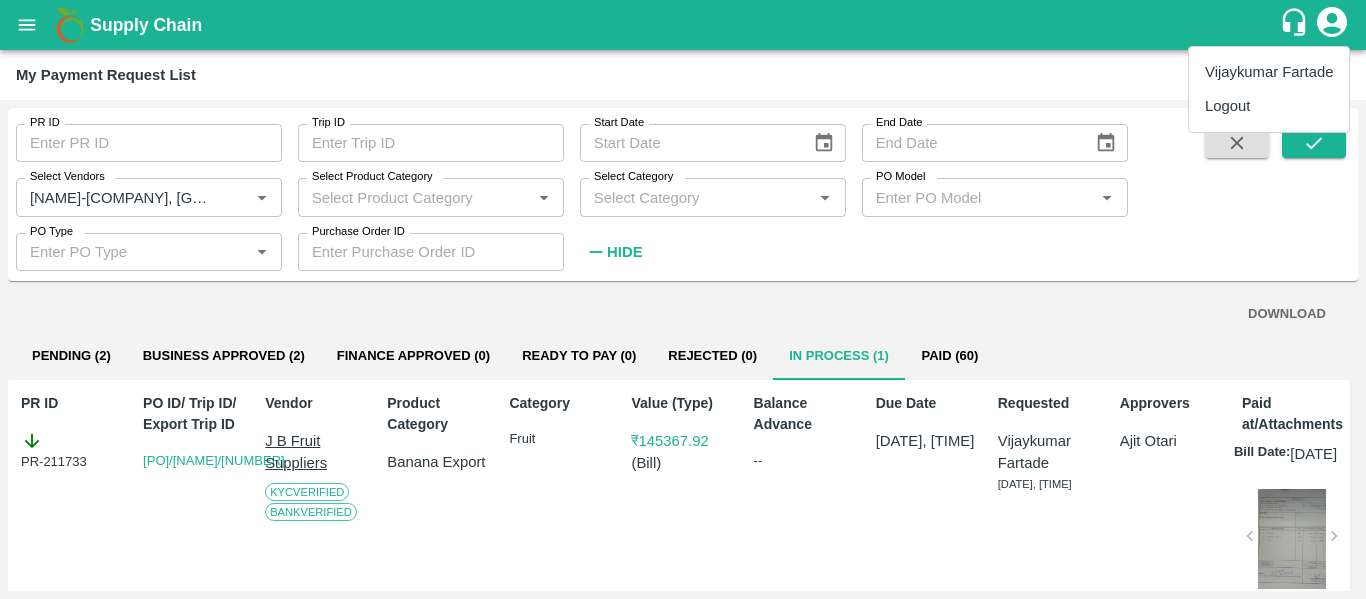 click on "Logout" at bounding box center [1269, 106] 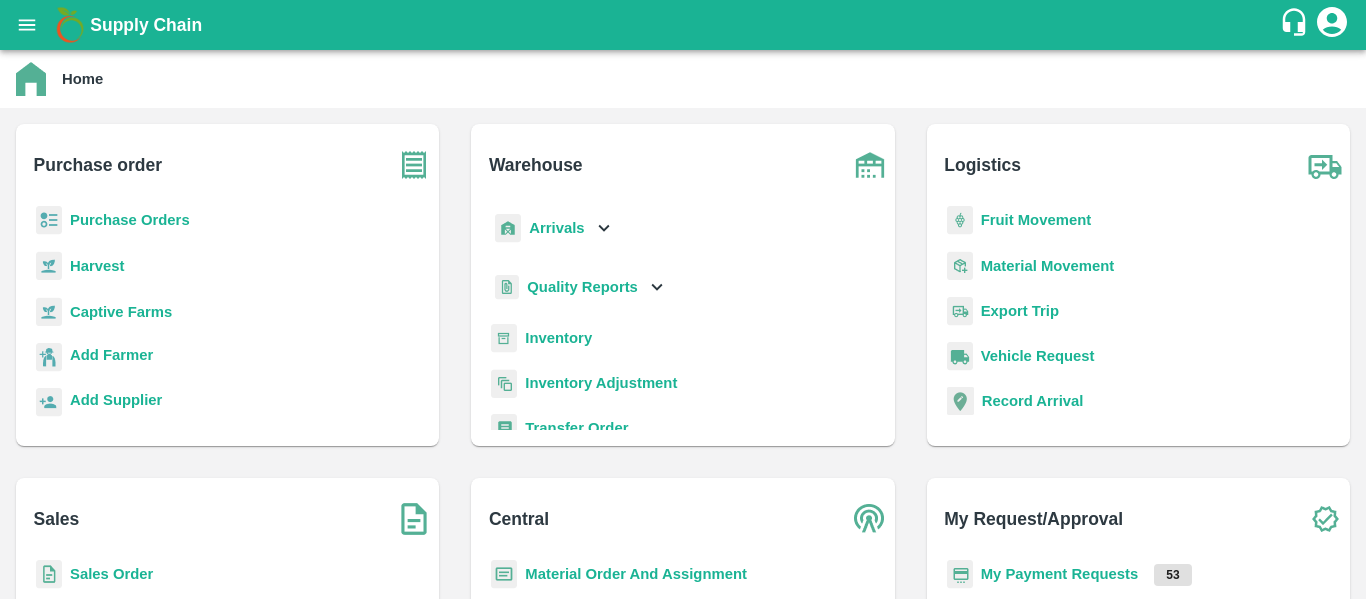 click on "Purchase Orders" at bounding box center (227, 228) 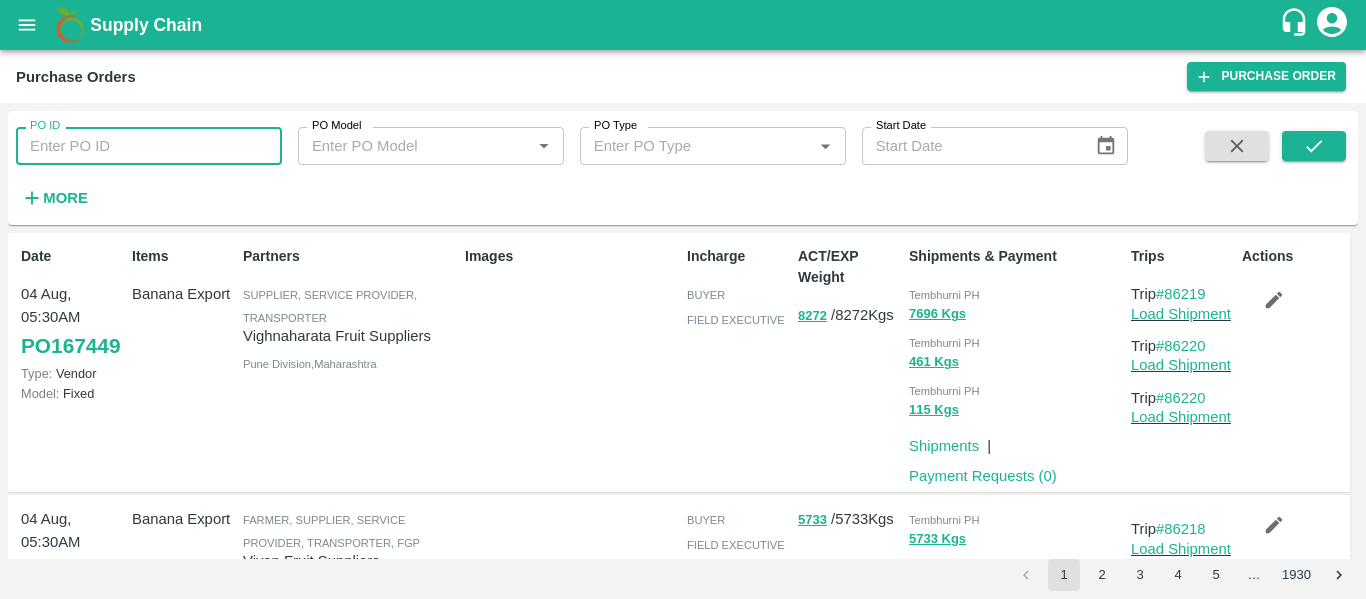 click on "PO ID" at bounding box center [149, 146] 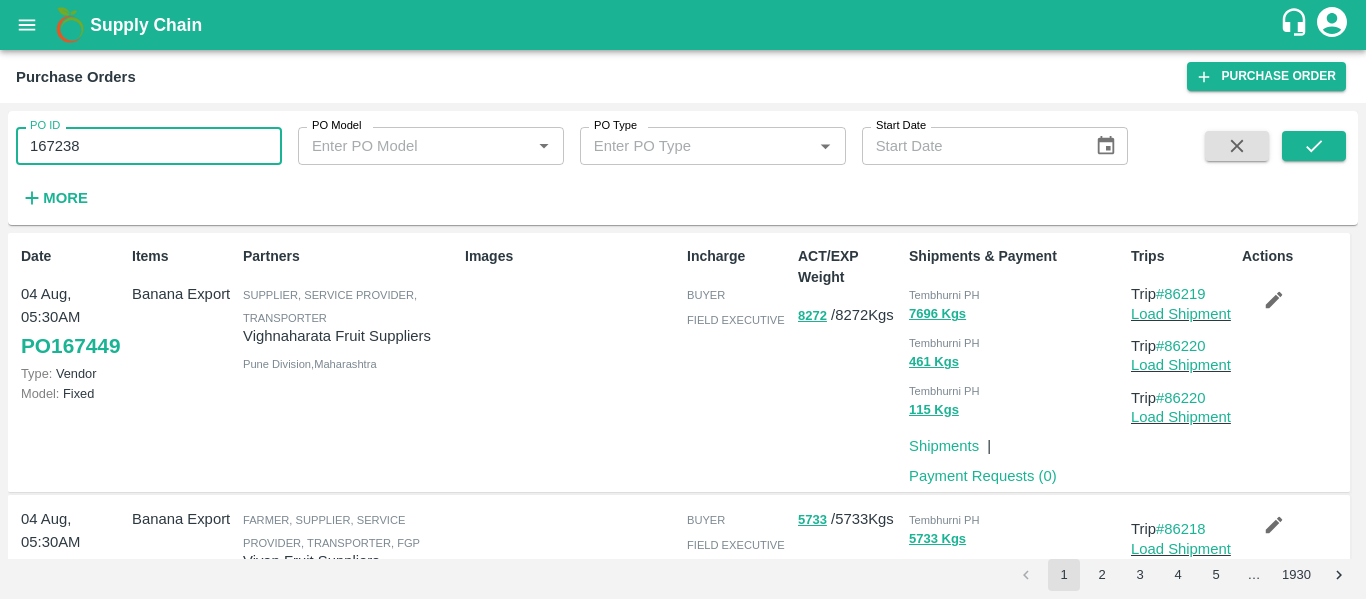 type on "167238" 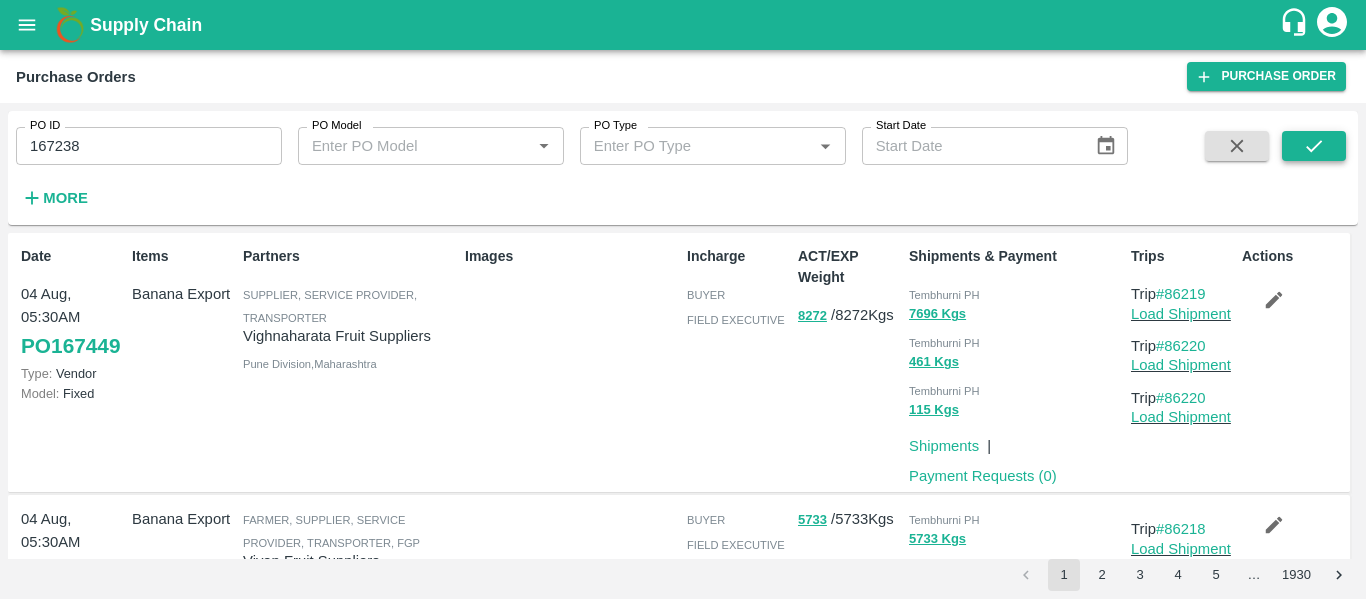 click 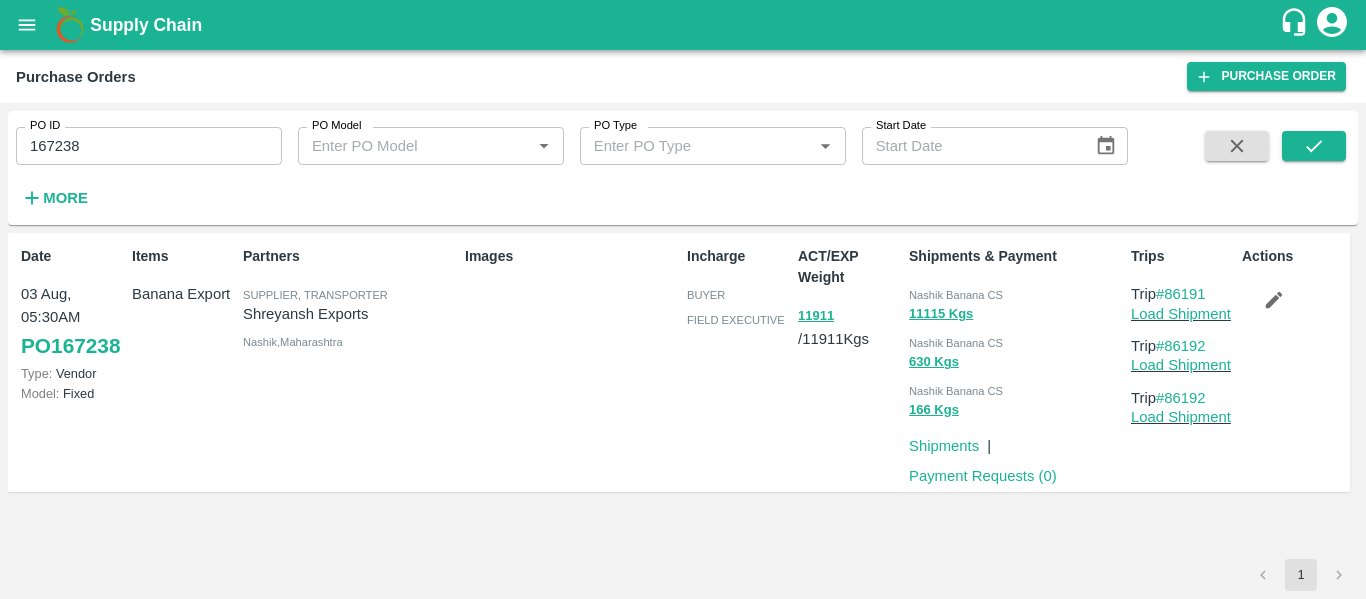 click 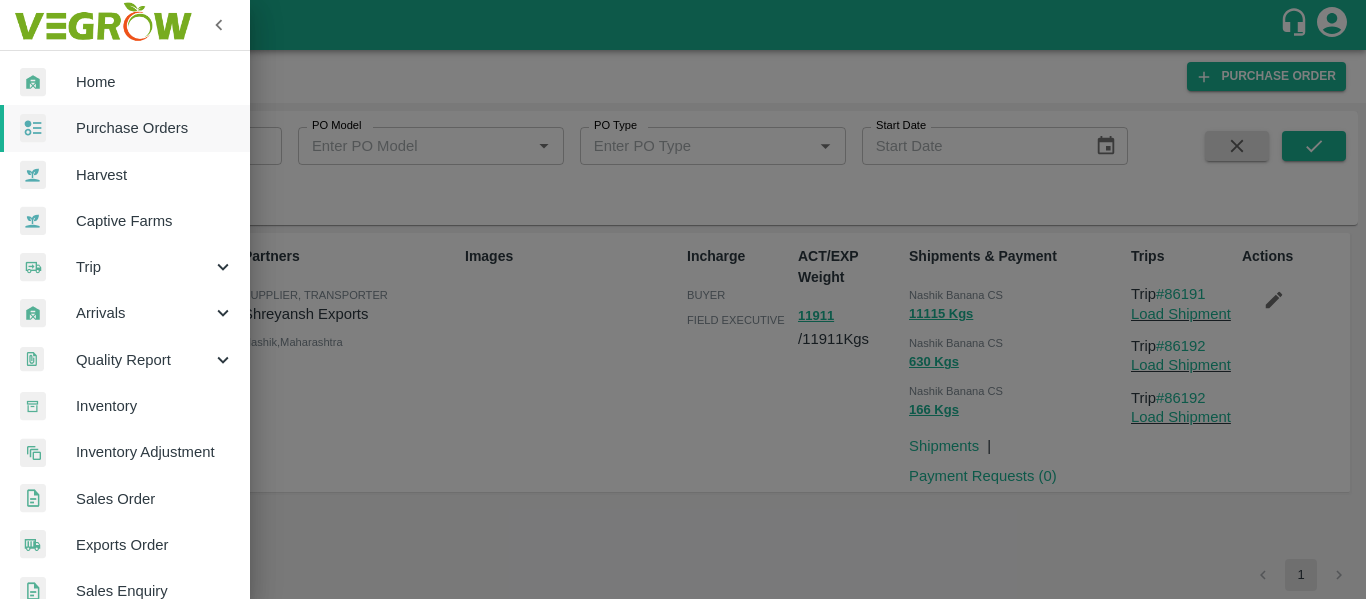 click on "Purchase Orders" at bounding box center [155, 128] 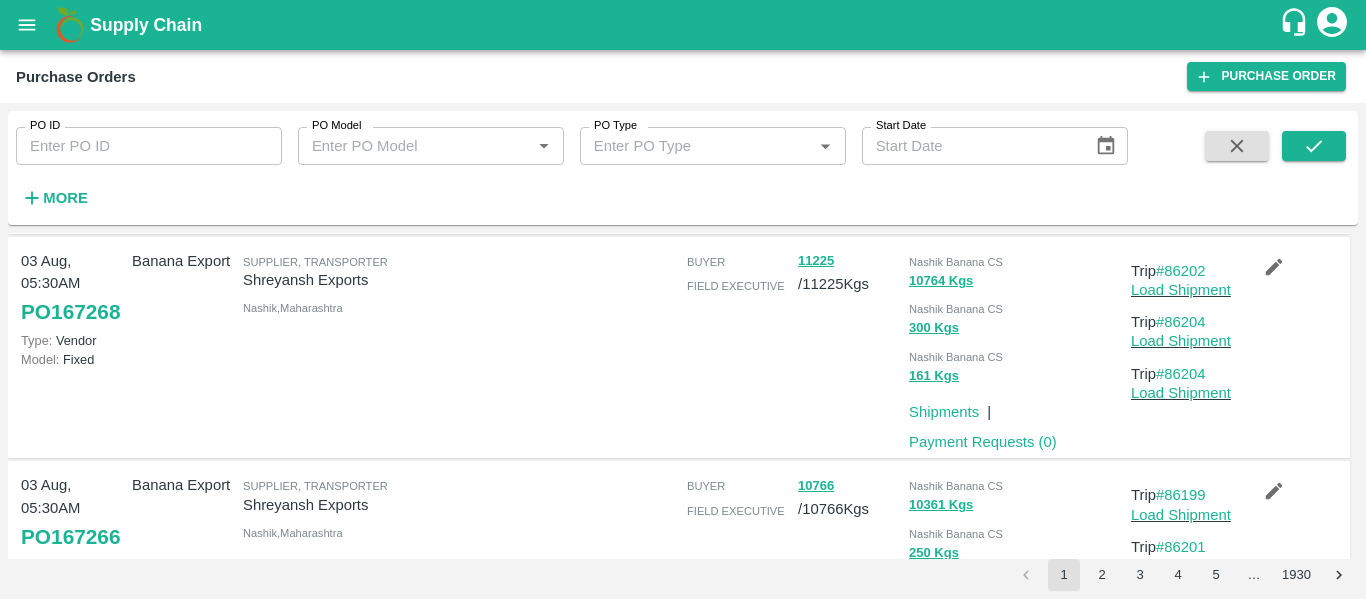 scroll, scrollTop: 398, scrollLeft: 0, axis: vertical 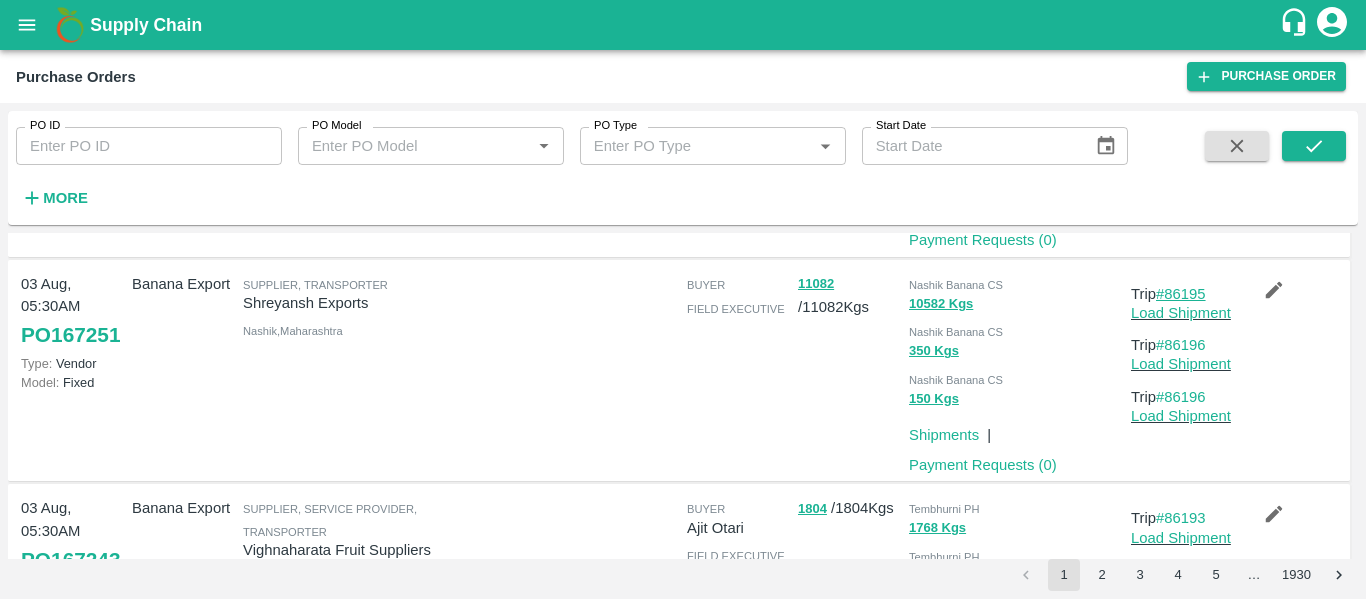 click on "#86195" at bounding box center (1181, 294) 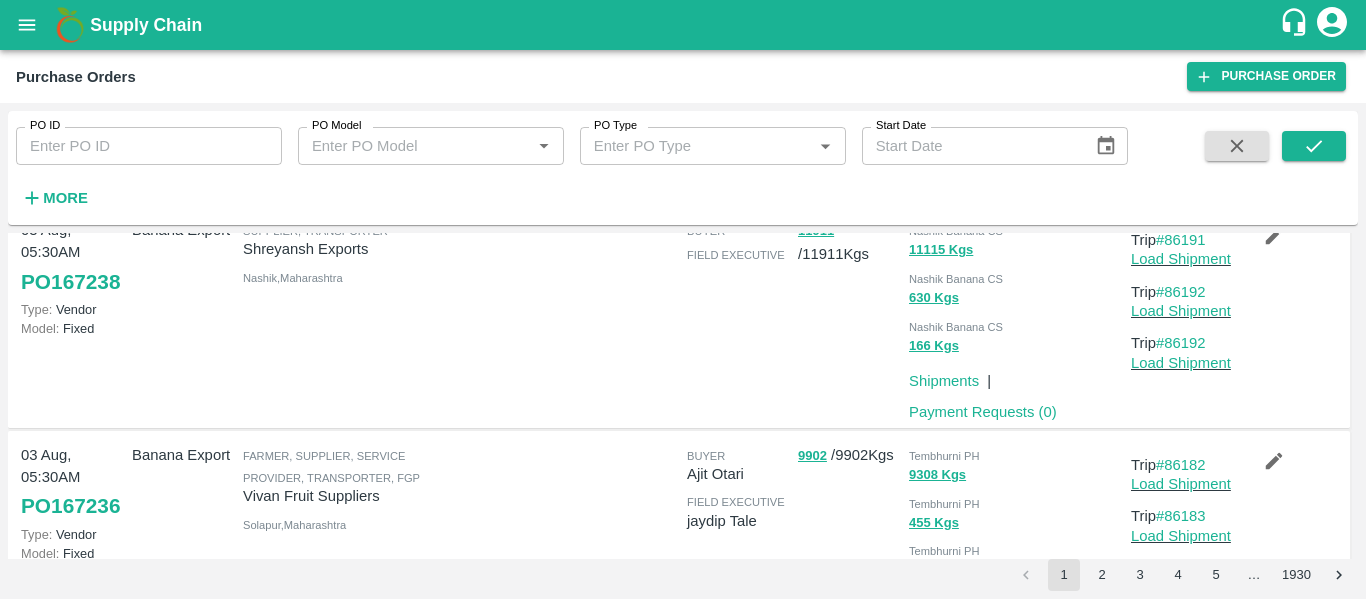 scroll, scrollTop: 1778, scrollLeft: 0, axis: vertical 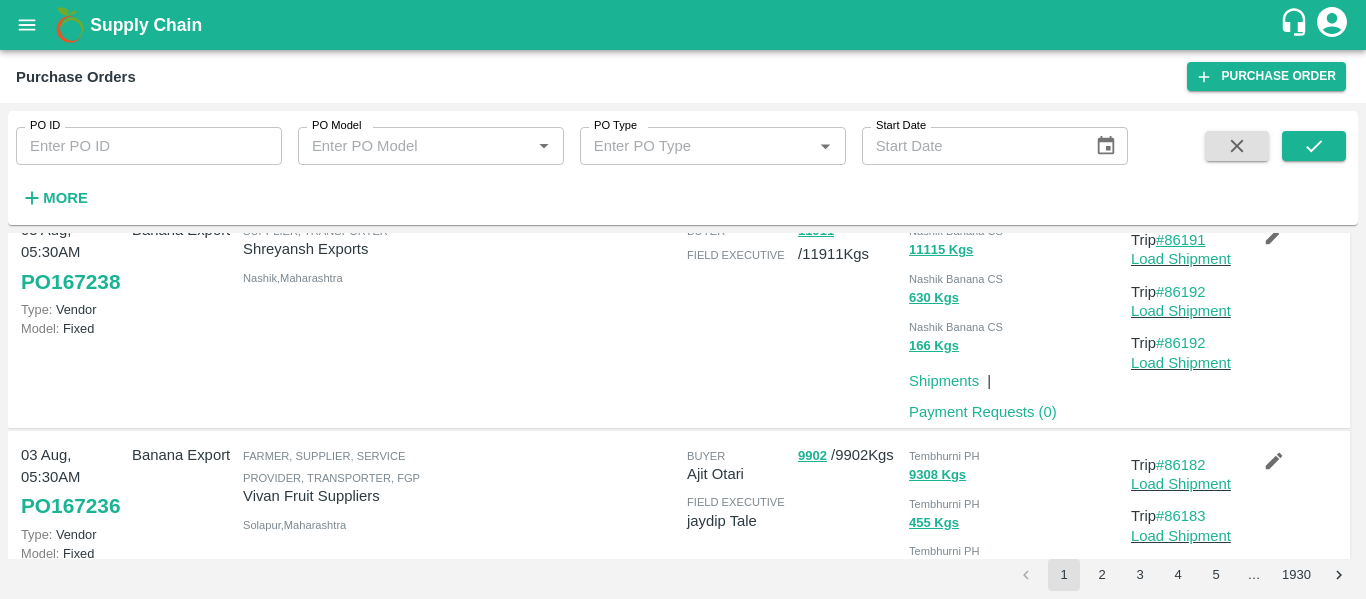 click on "#86191" at bounding box center (1181, 240) 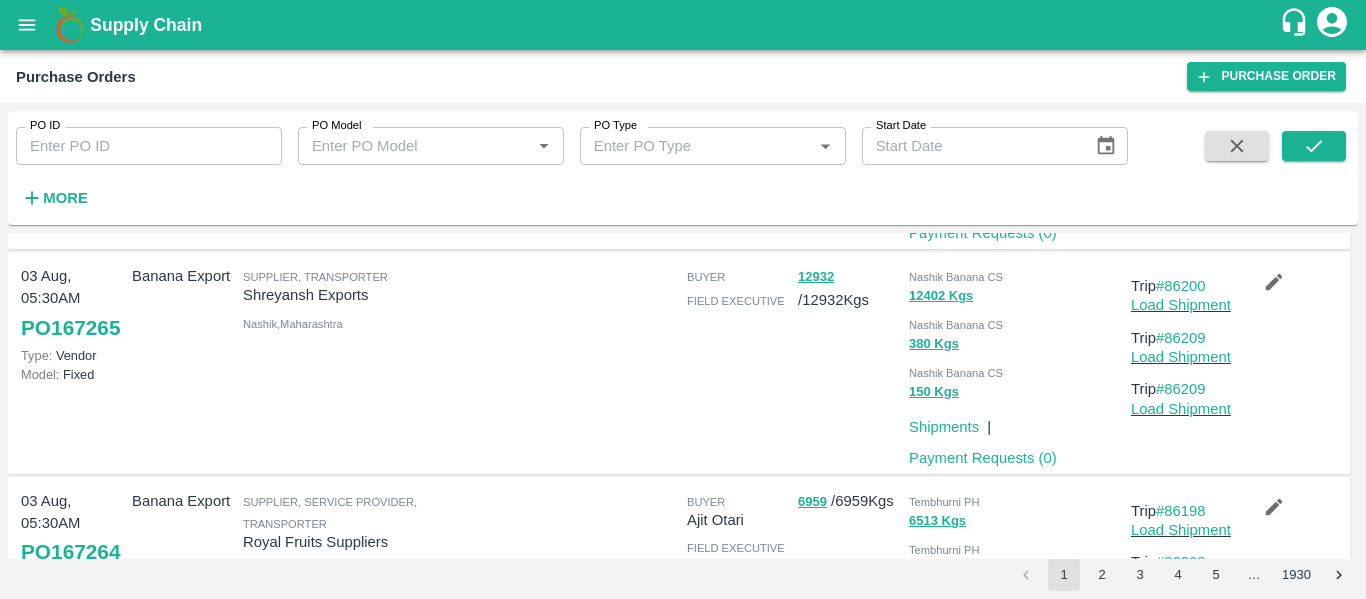 scroll, scrollTop: 835, scrollLeft: 0, axis: vertical 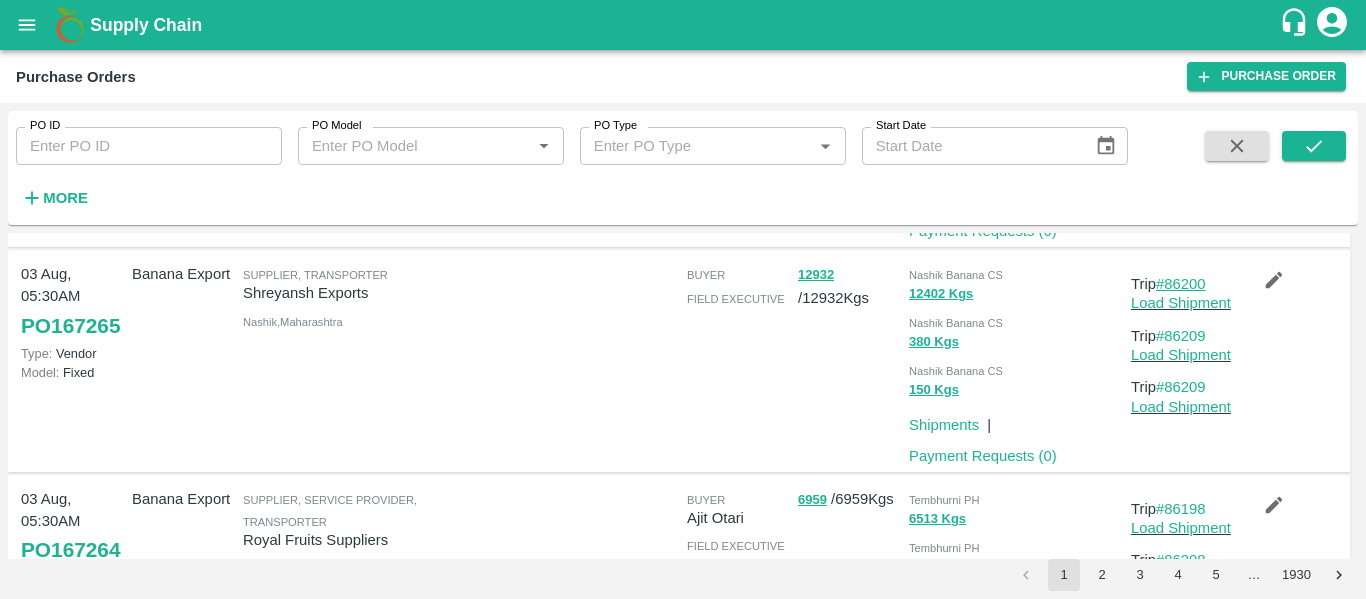 click on "#86200" at bounding box center [1181, 284] 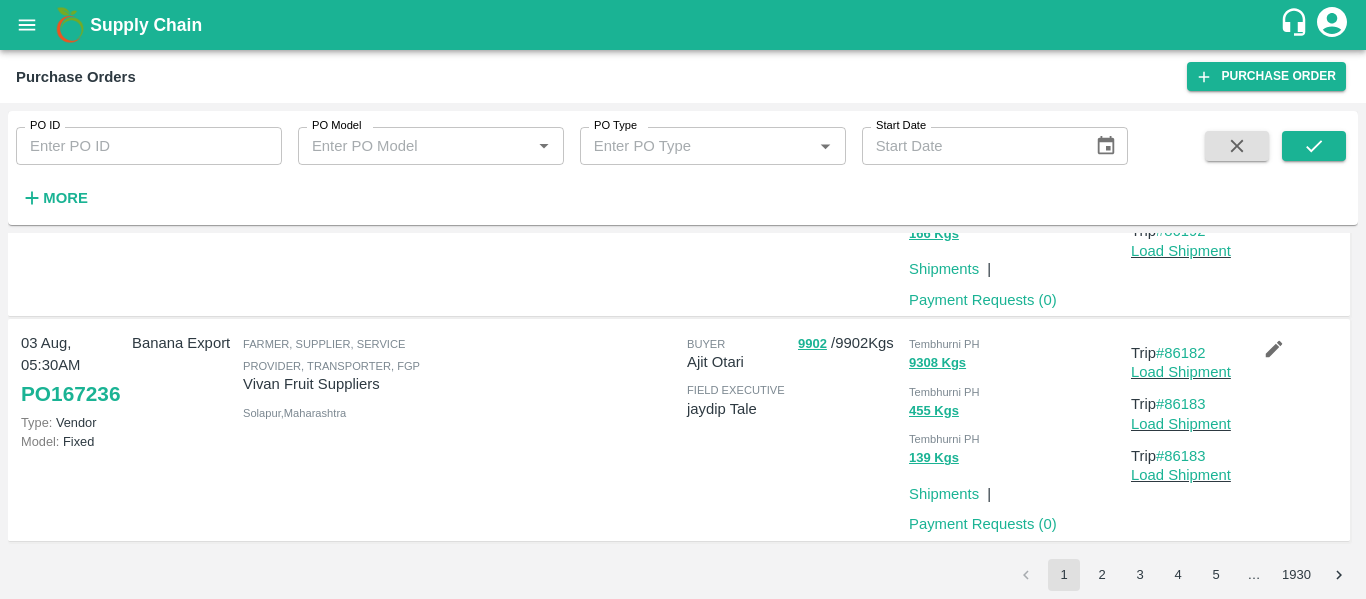 scroll, scrollTop: 1929, scrollLeft: 0, axis: vertical 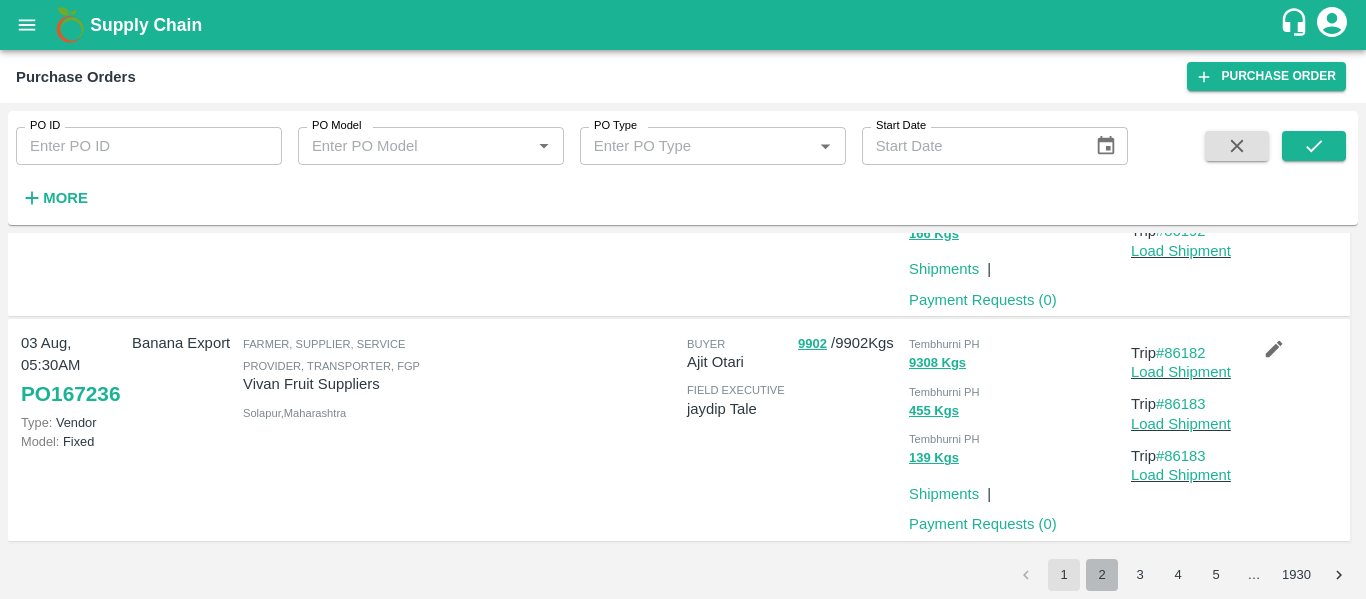 click on "2" at bounding box center (1102, 575) 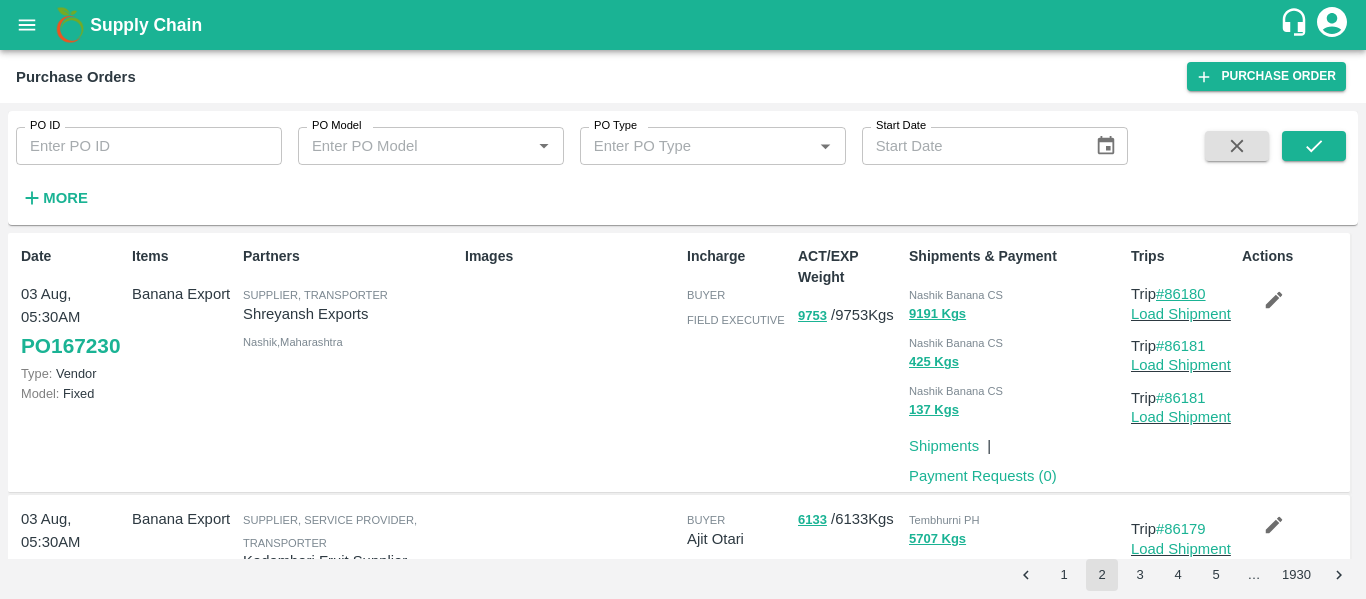click on "#86180" at bounding box center (1181, 294) 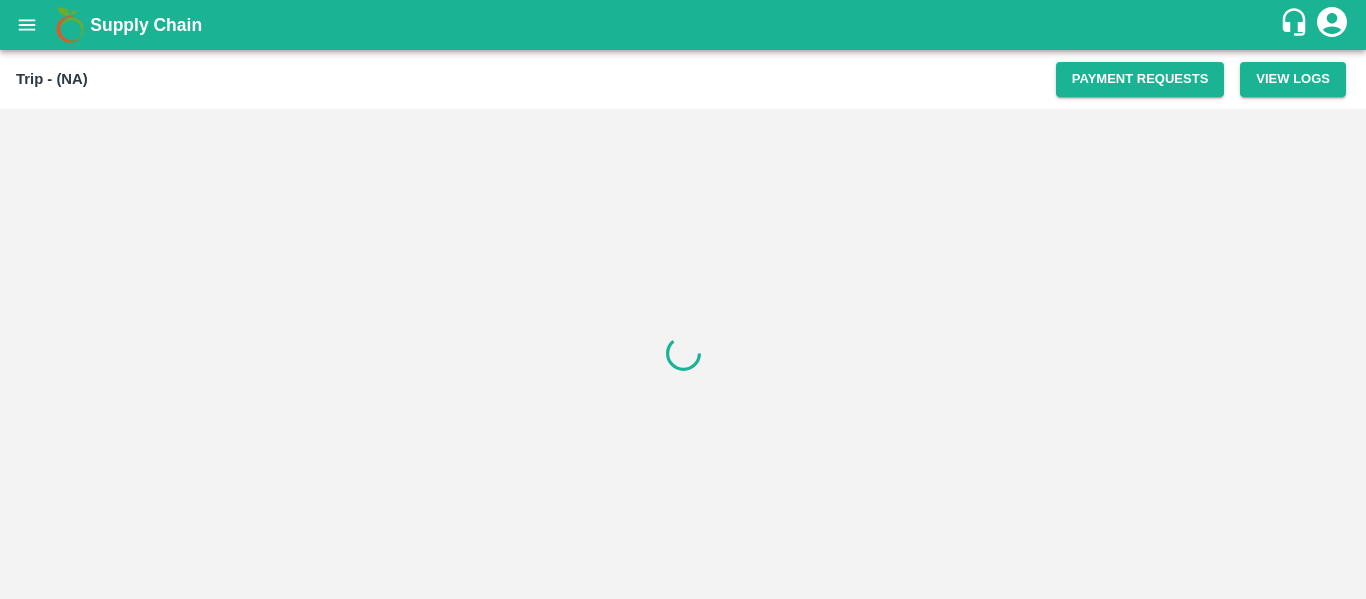 scroll, scrollTop: 0, scrollLeft: 0, axis: both 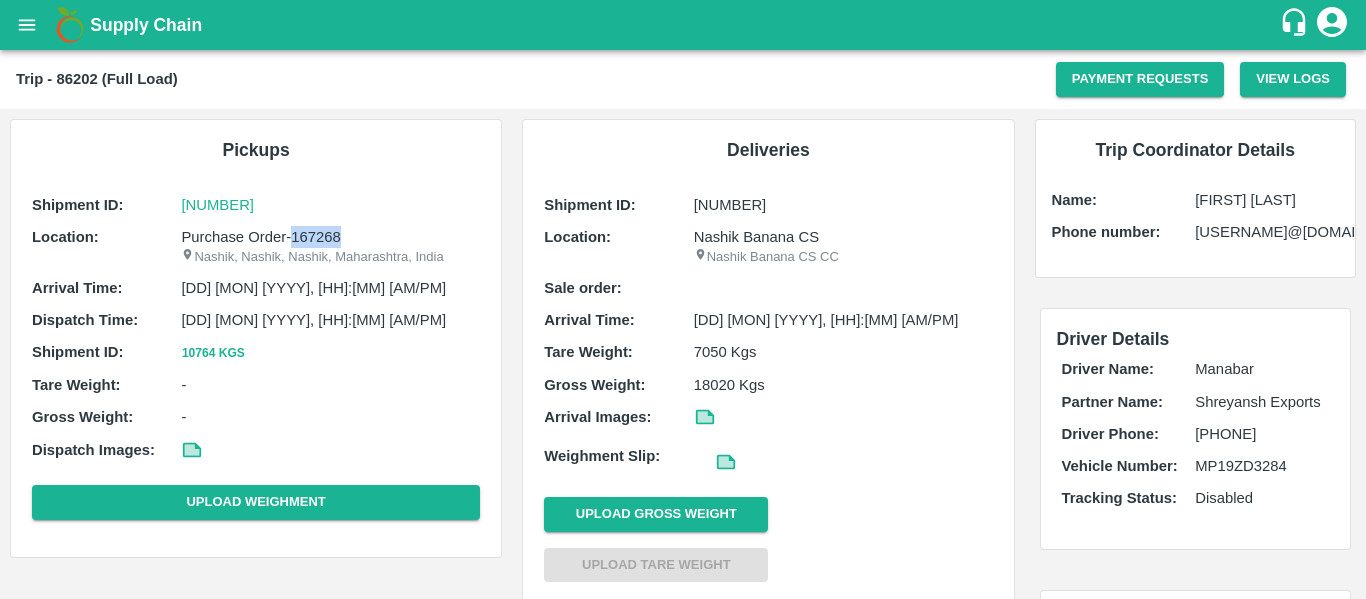 drag, startPoint x: 348, startPoint y: 229, endPoint x: 292, endPoint y: 234, distance: 56.22277 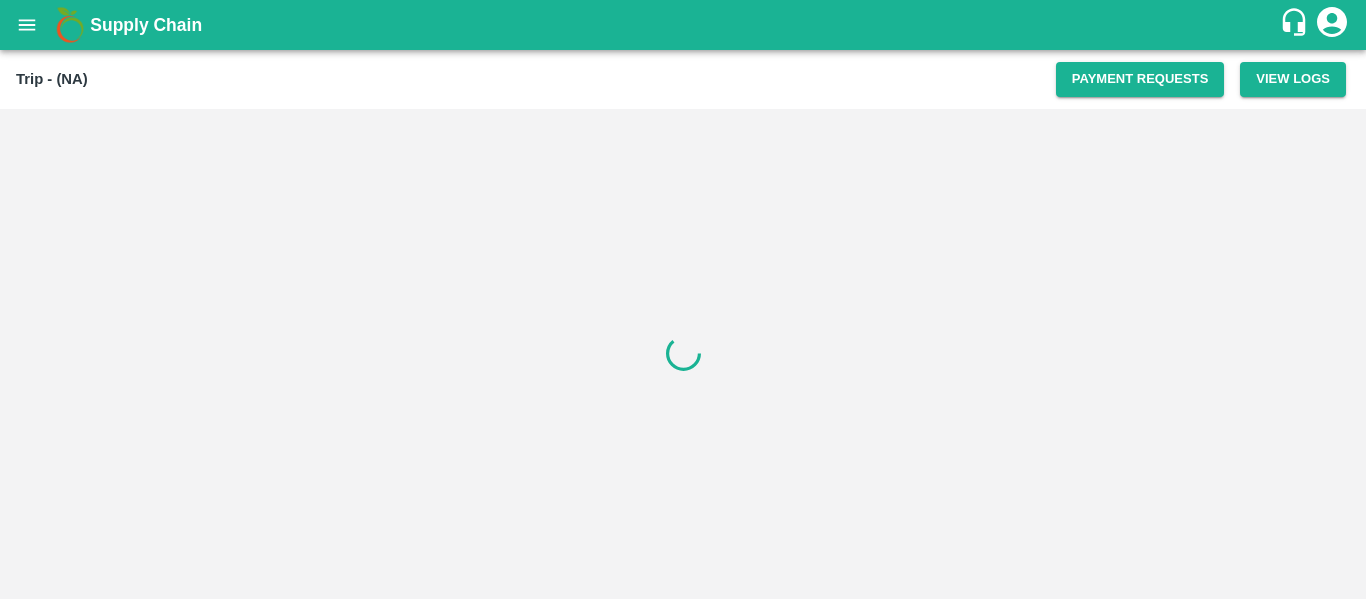 scroll, scrollTop: 0, scrollLeft: 0, axis: both 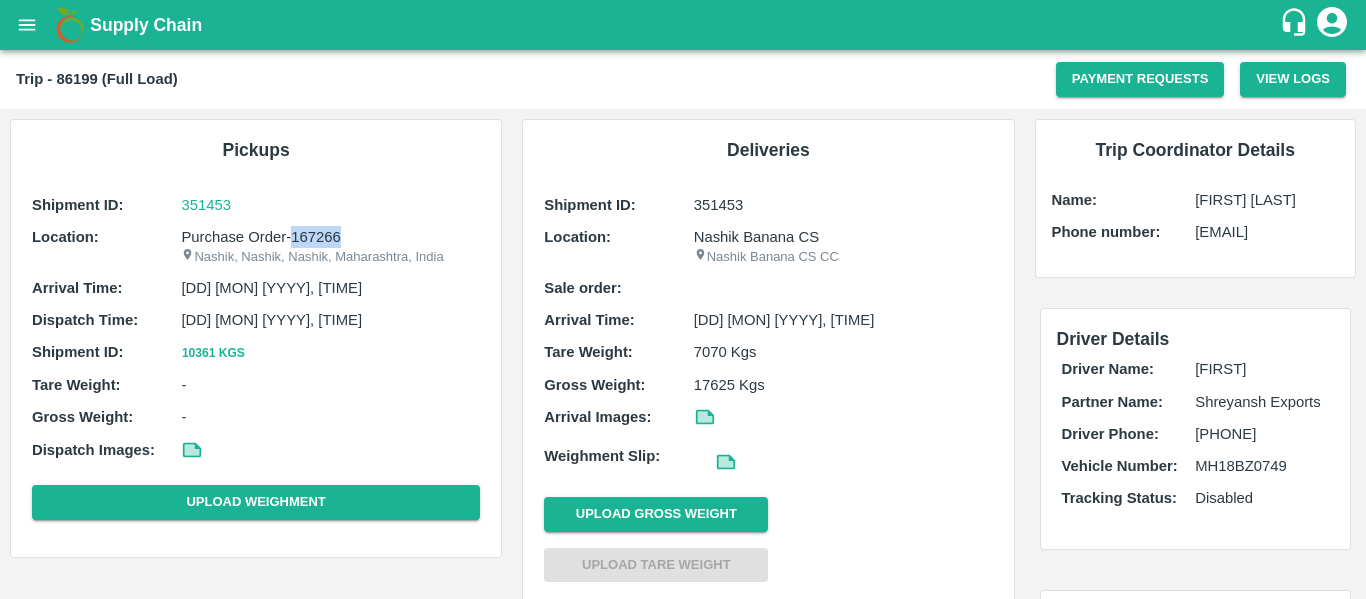 drag, startPoint x: 347, startPoint y: 235, endPoint x: 293, endPoint y: 237, distance: 54.037025 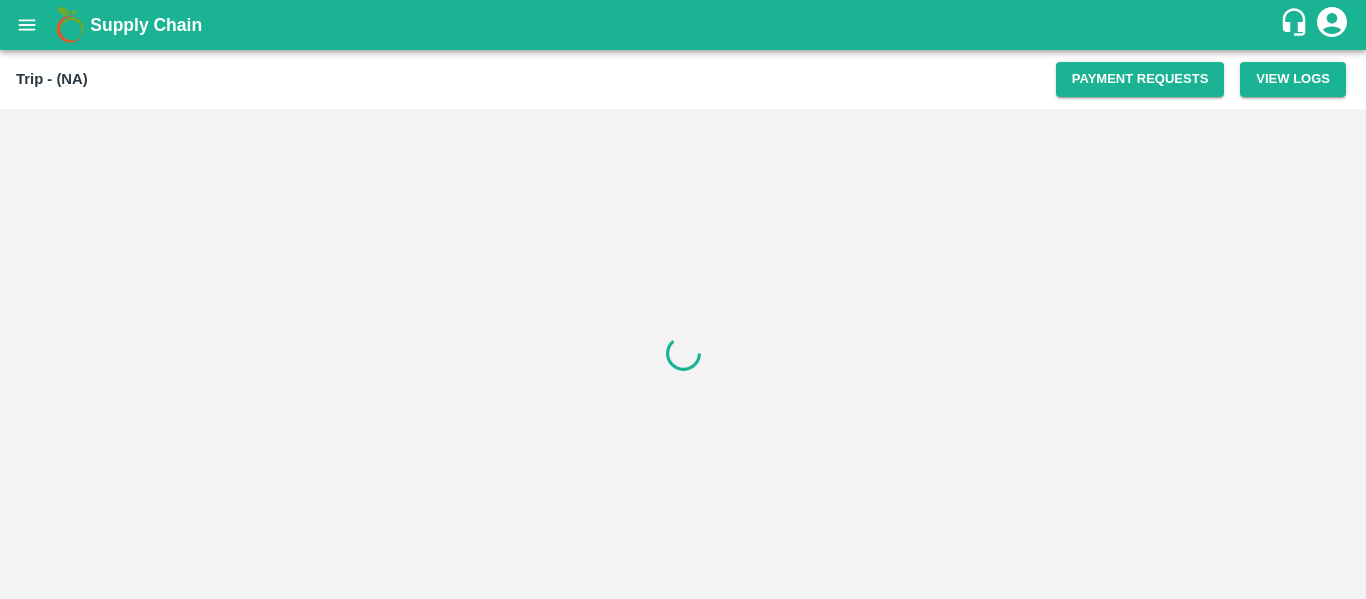 scroll, scrollTop: 0, scrollLeft: 0, axis: both 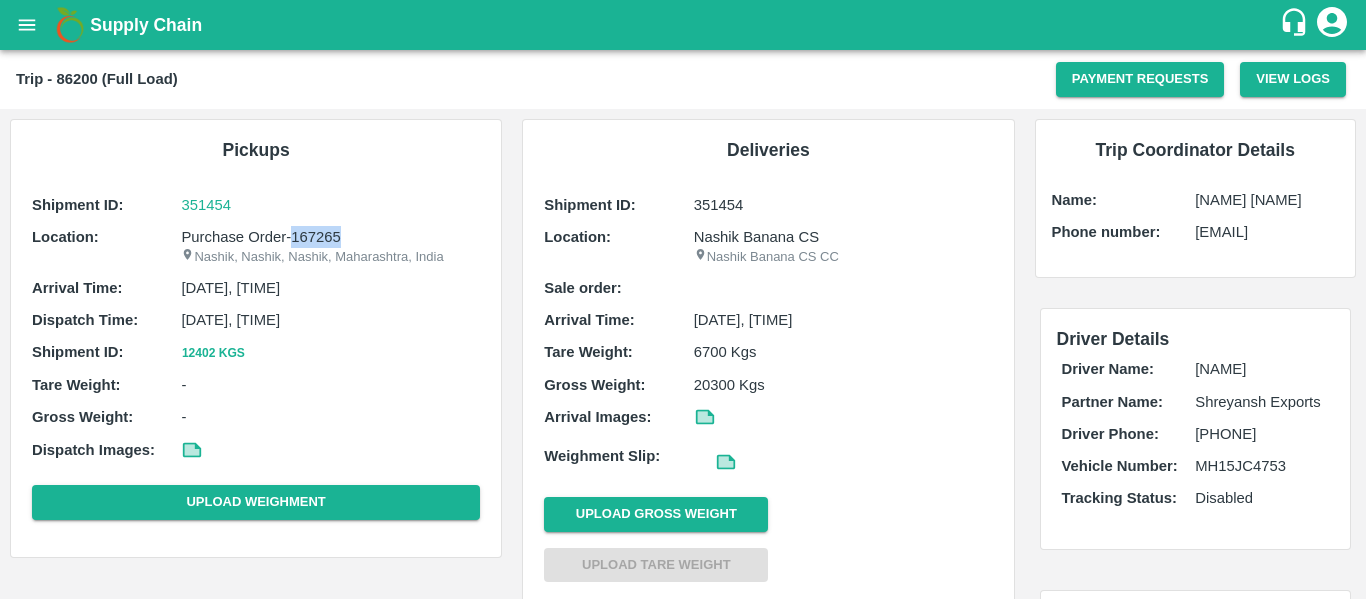 drag, startPoint x: 353, startPoint y: 234, endPoint x: 294, endPoint y: 234, distance: 59 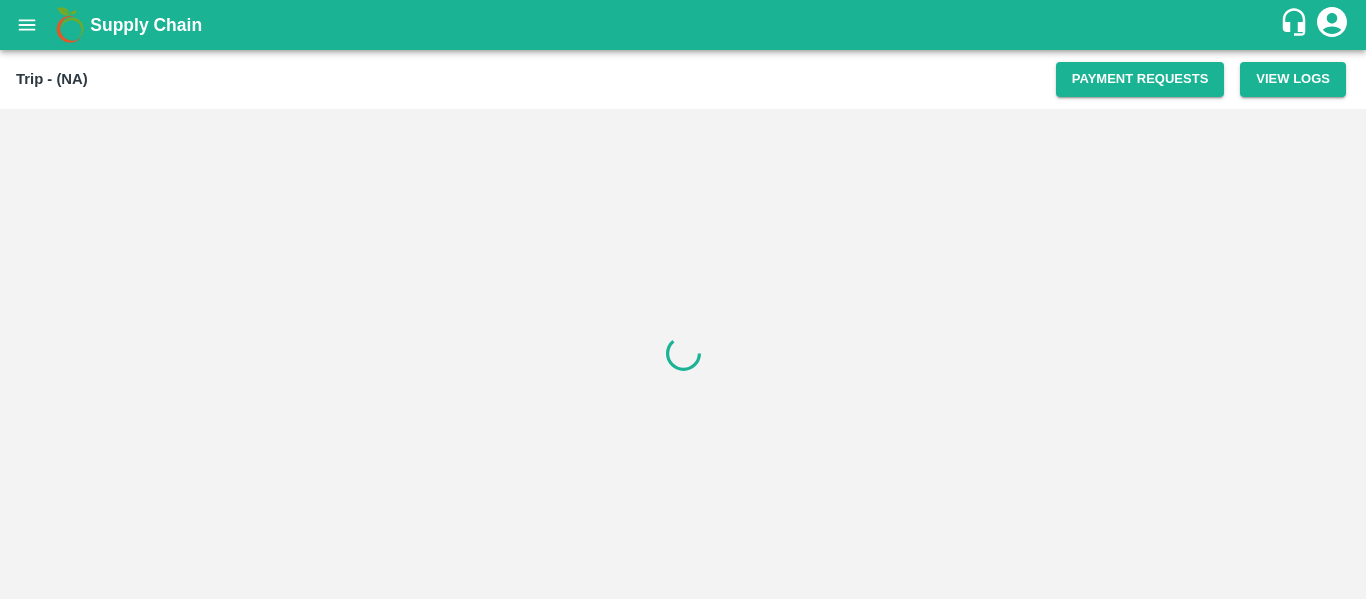 scroll, scrollTop: 0, scrollLeft: 0, axis: both 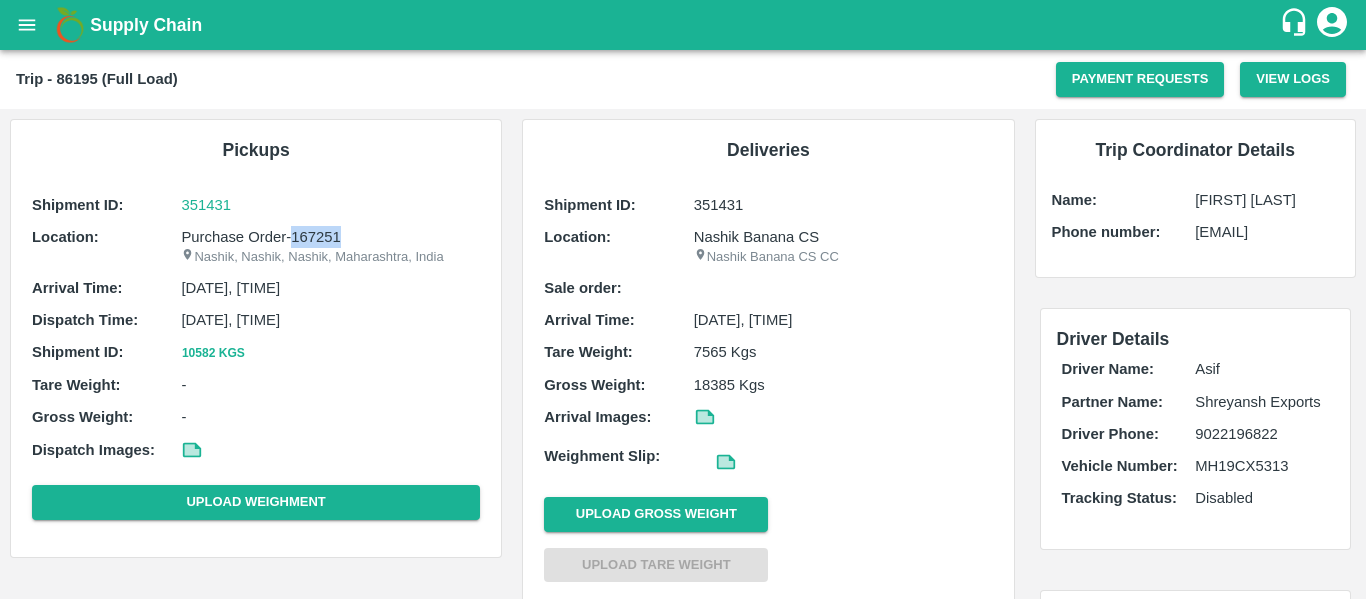 drag, startPoint x: 352, startPoint y: 232, endPoint x: 293, endPoint y: 233, distance: 59.008472 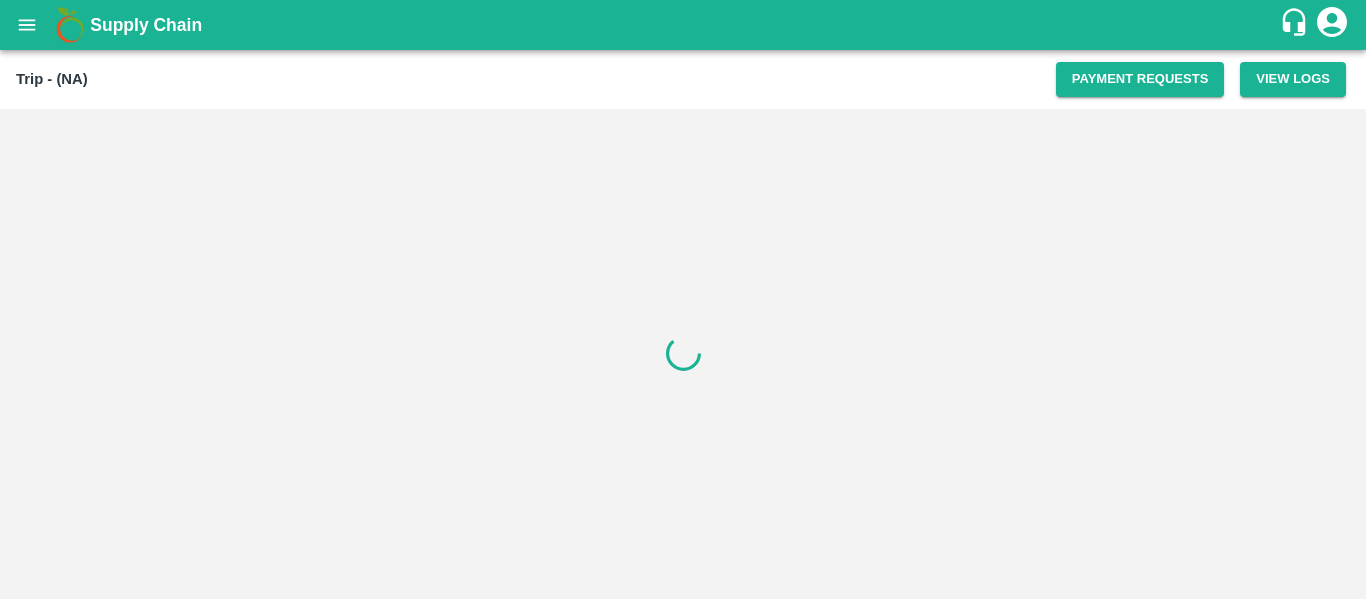 scroll, scrollTop: 0, scrollLeft: 0, axis: both 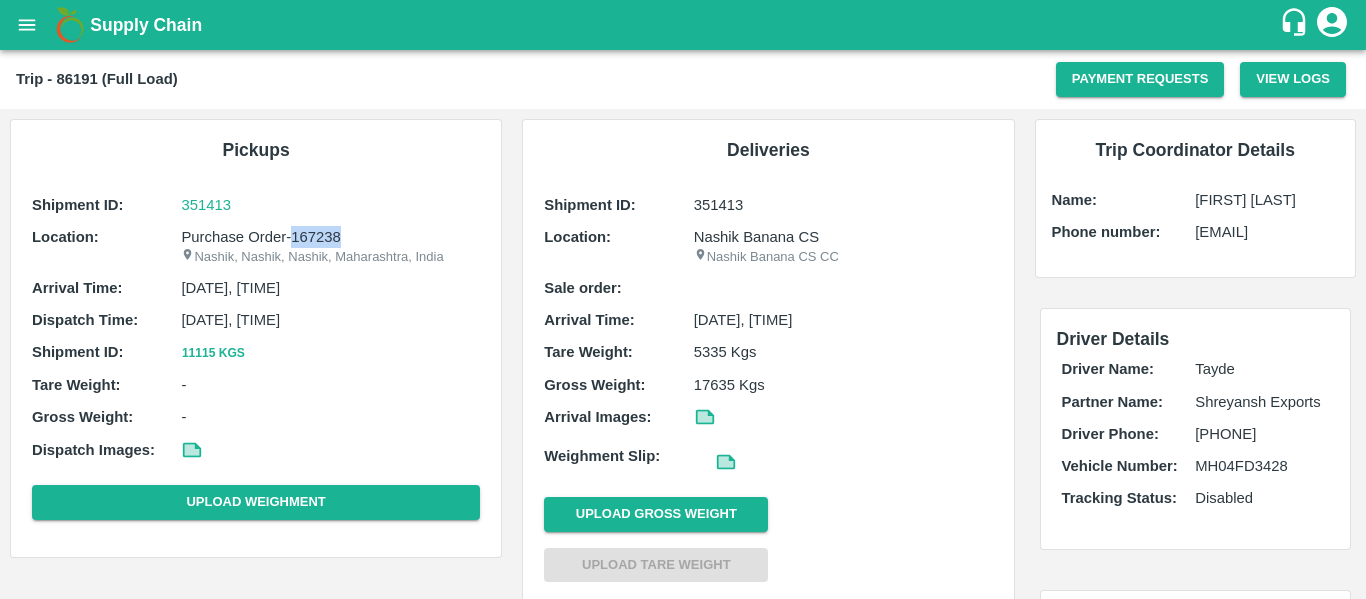 drag, startPoint x: 366, startPoint y: 240, endPoint x: 293, endPoint y: 241, distance: 73.00685 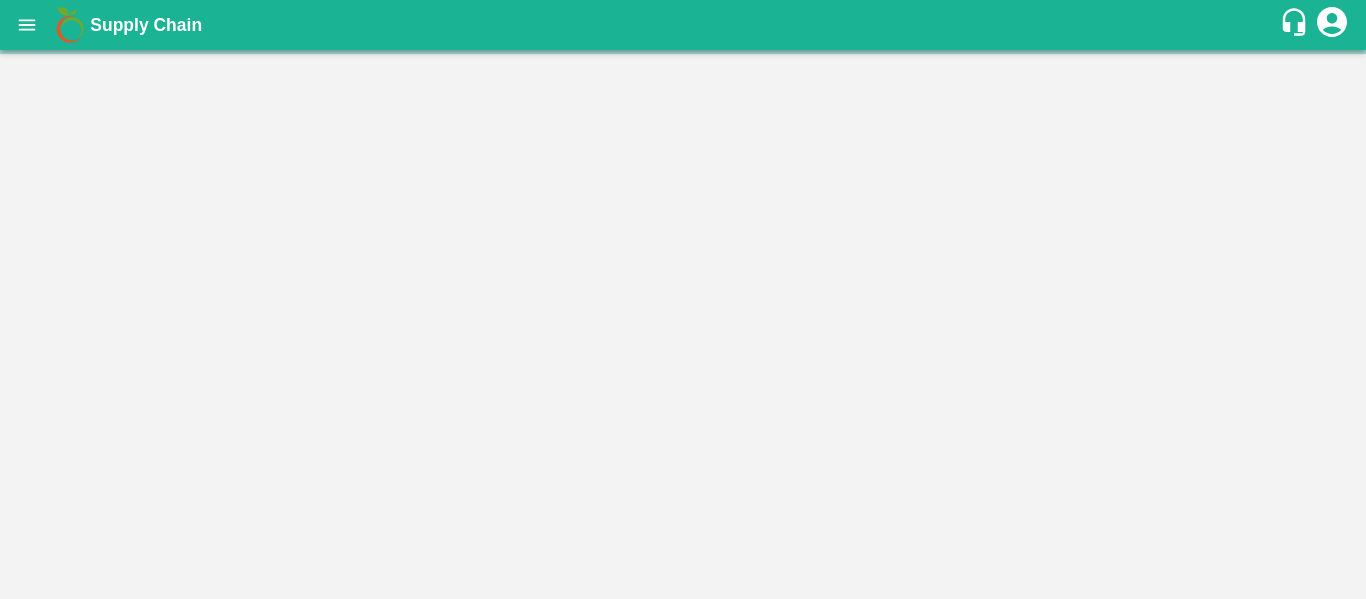 scroll, scrollTop: 0, scrollLeft: 0, axis: both 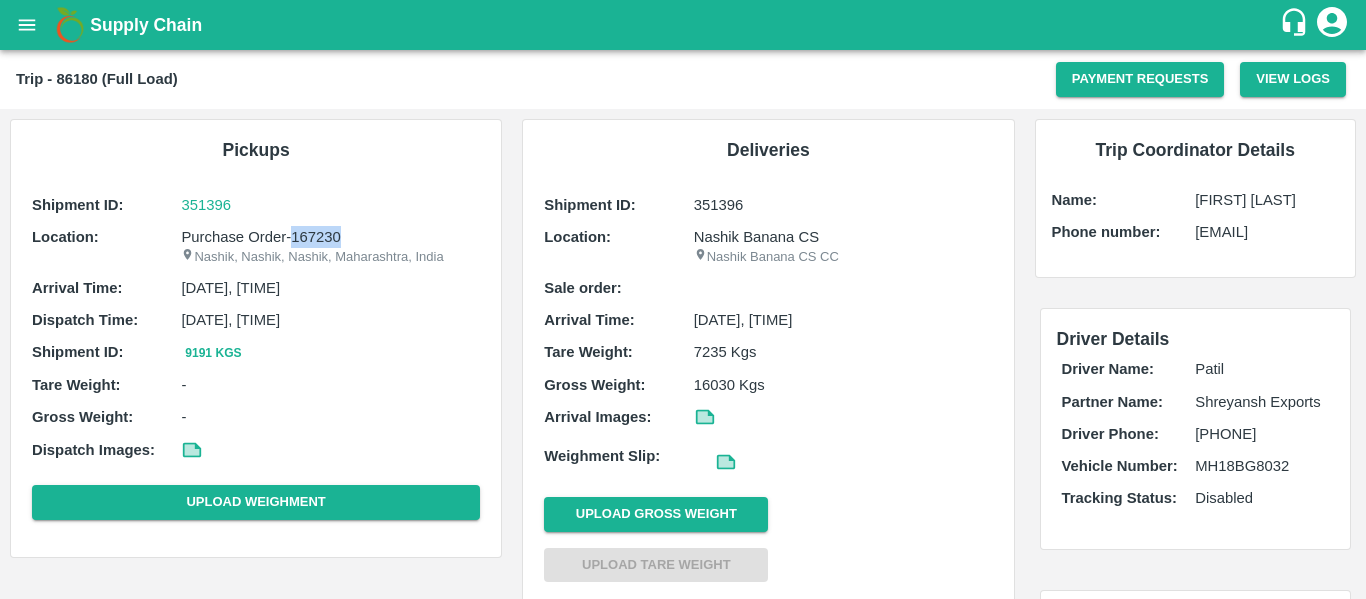 drag, startPoint x: 348, startPoint y: 234, endPoint x: 294, endPoint y: 236, distance: 54.037025 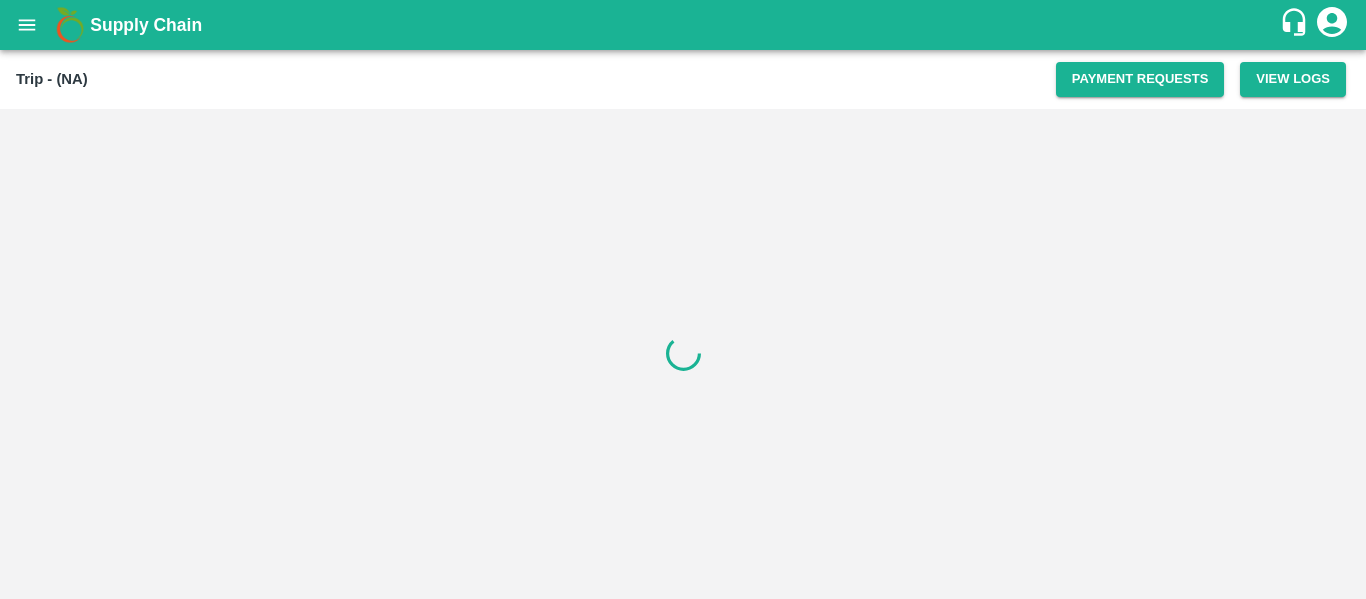 scroll, scrollTop: 0, scrollLeft: 0, axis: both 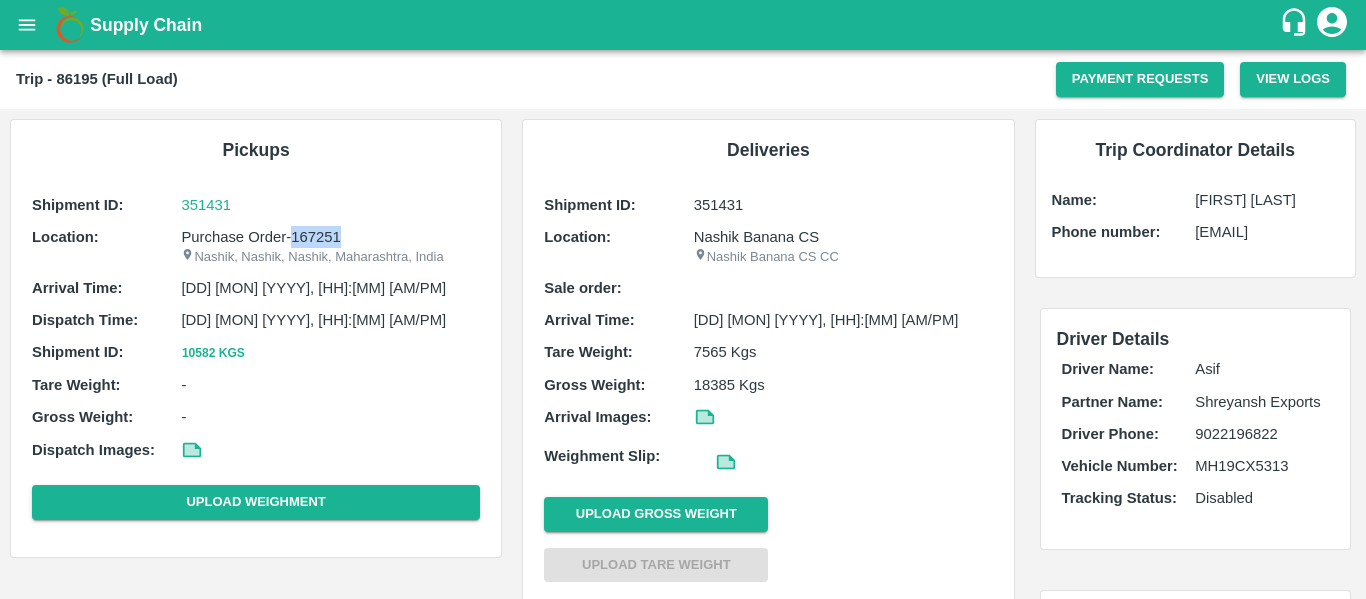 drag, startPoint x: 350, startPoint y: 233, endPoint x: 292, endPoint y: 232, distance: 58.00862 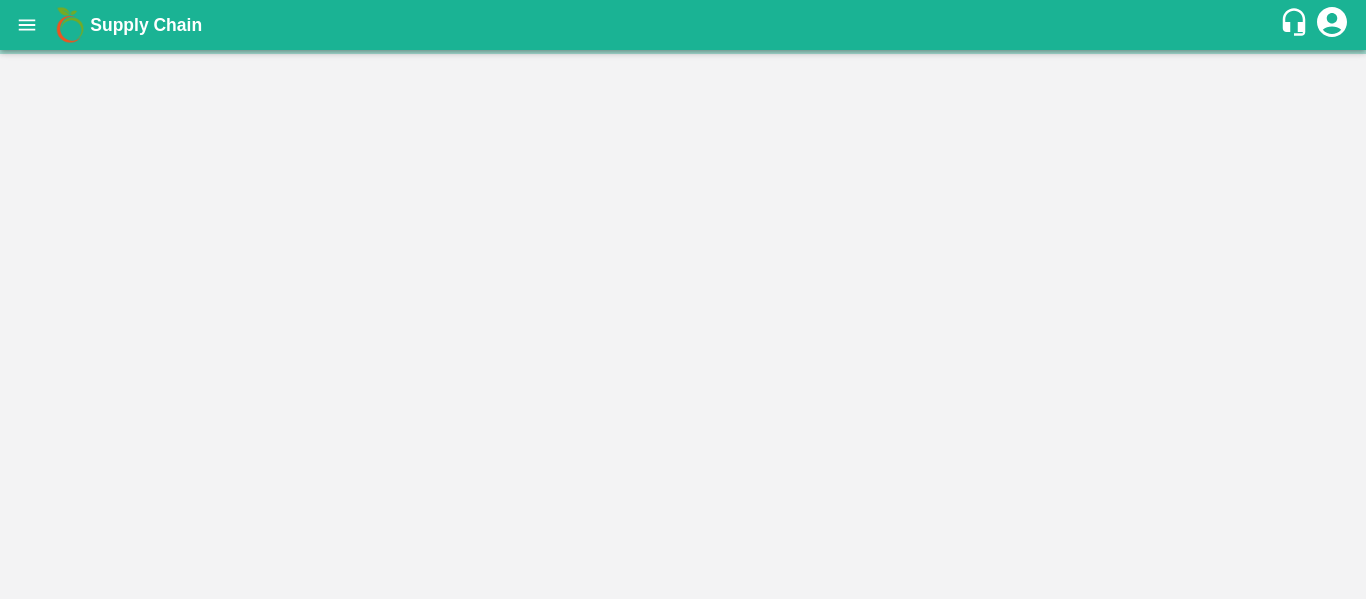 scroll, scrollTop: 0, scrollLeft: 0, axis: both 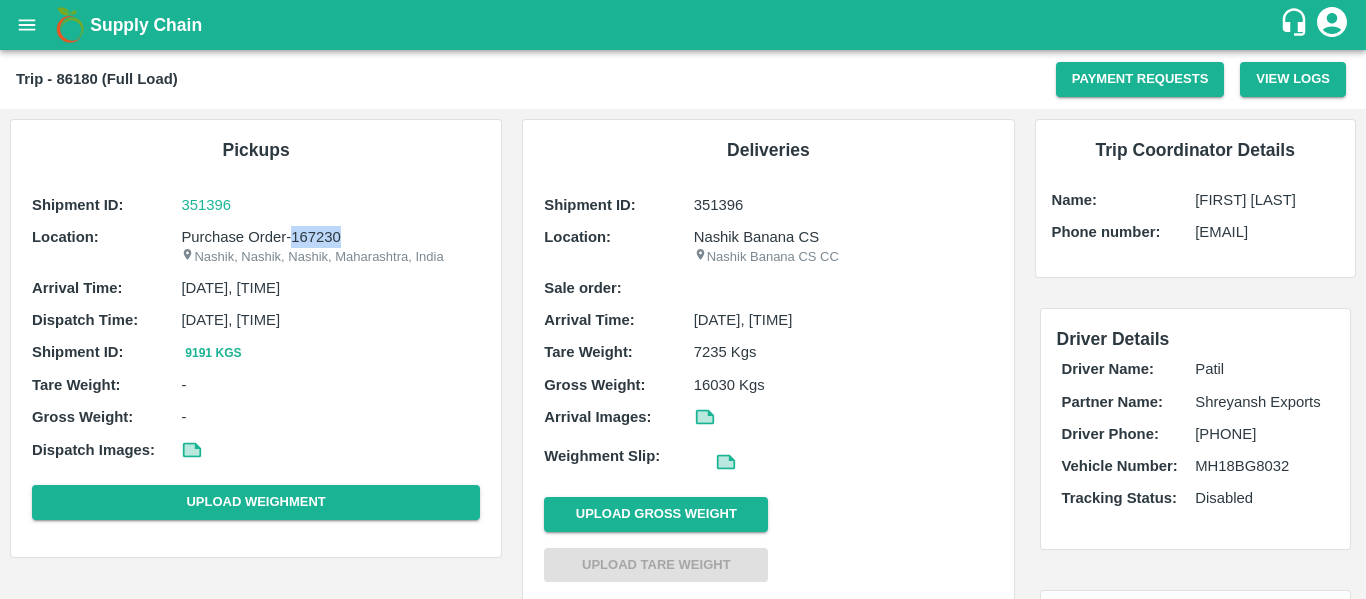 drag, startPoint x: 346, startPoint y: 230, endPoint x: 291, endPoint y: 233, distance: 55.081757 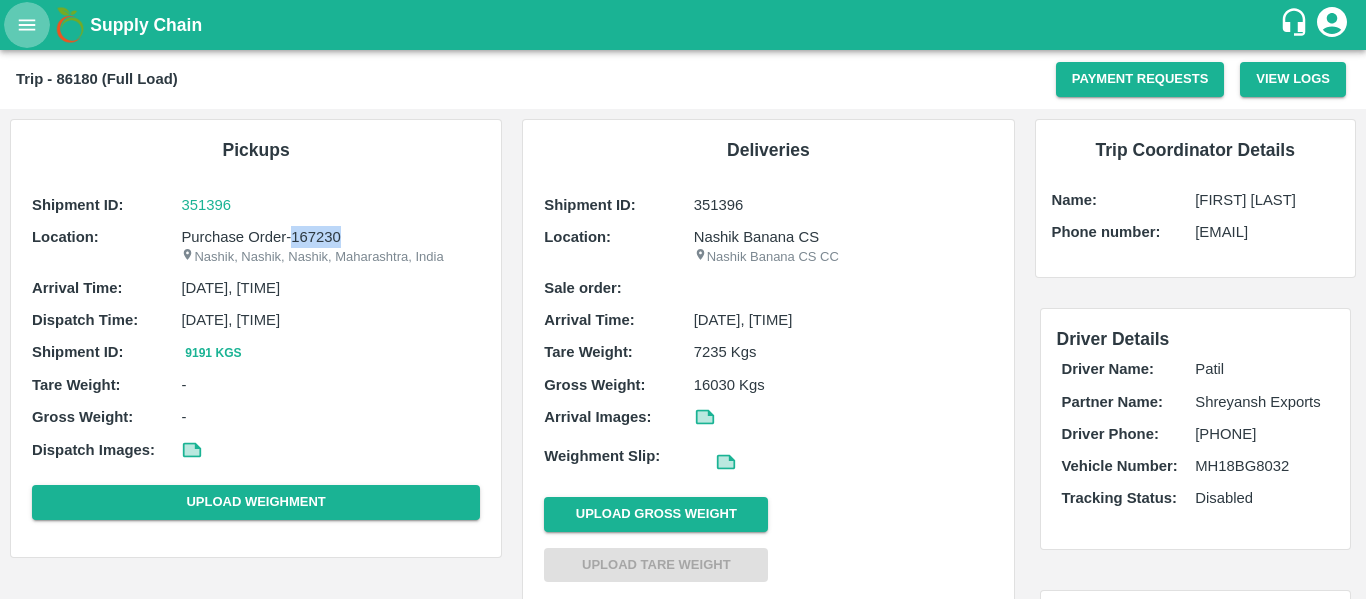 click 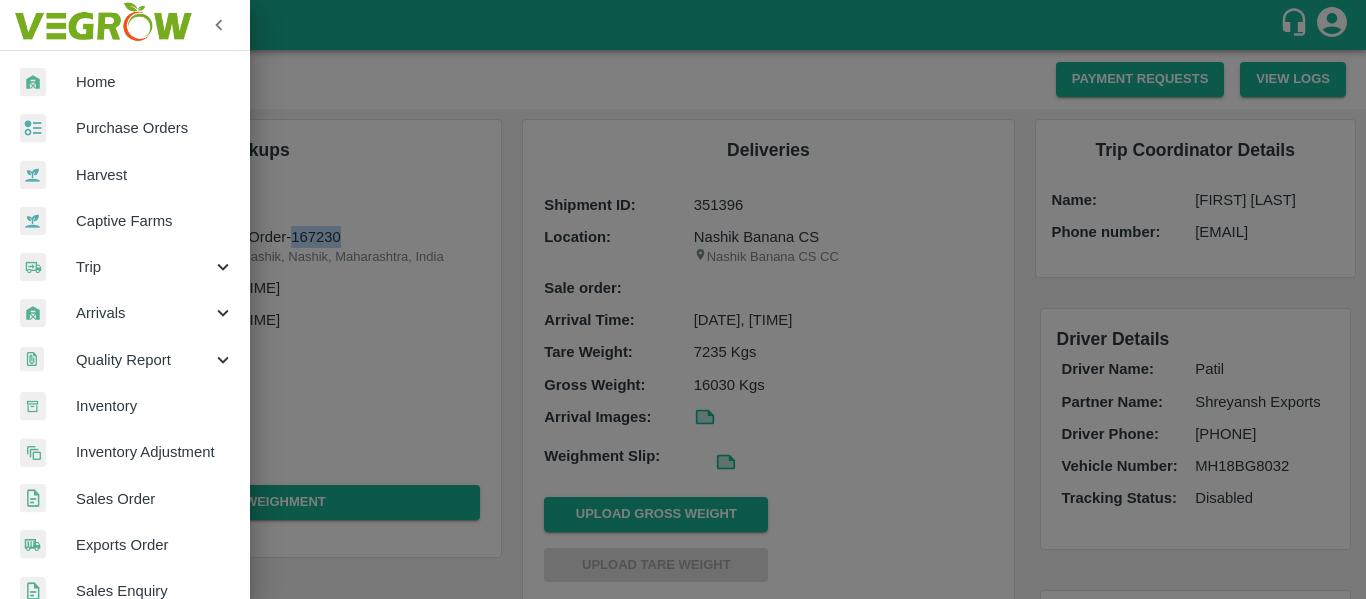 click on "Purchase Orders" at bounding box center [155, 128] 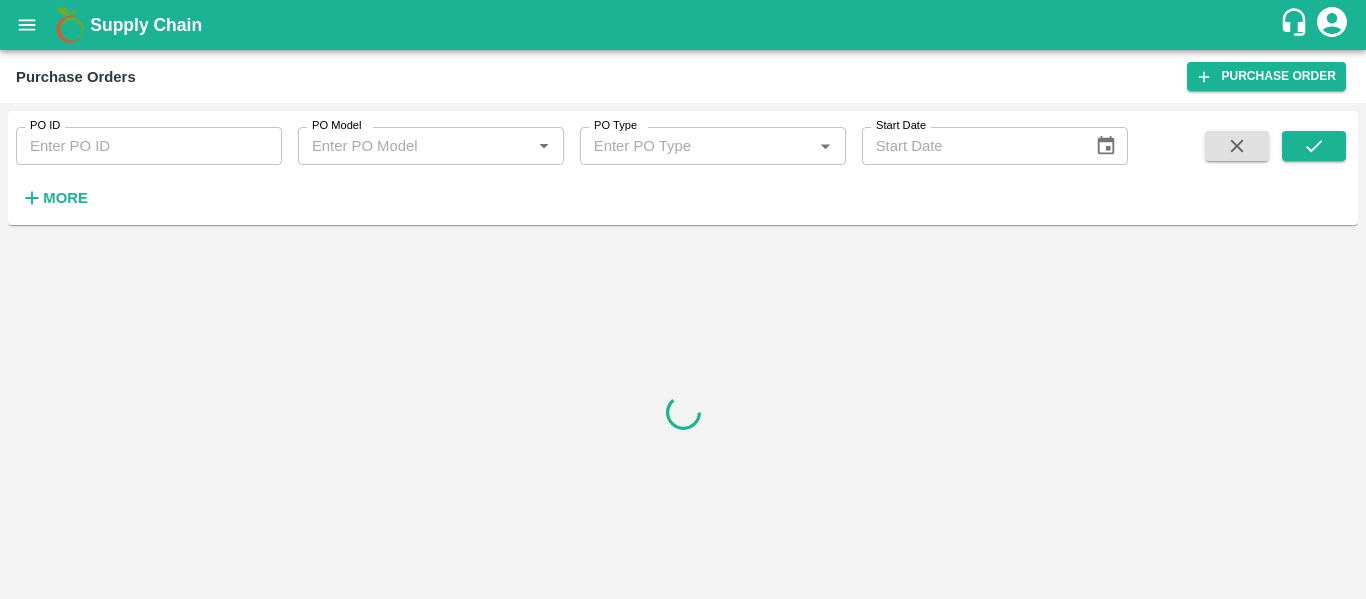 click on "PO ID" at bounding box center [149, 146] 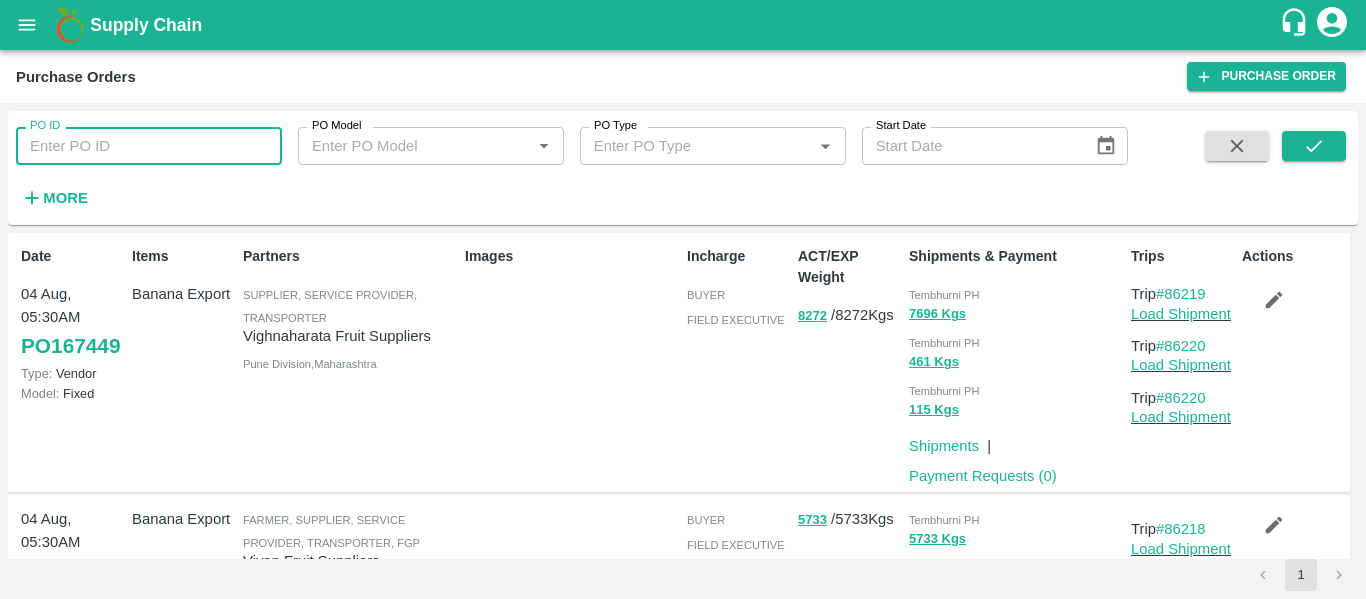 paste on "167230" 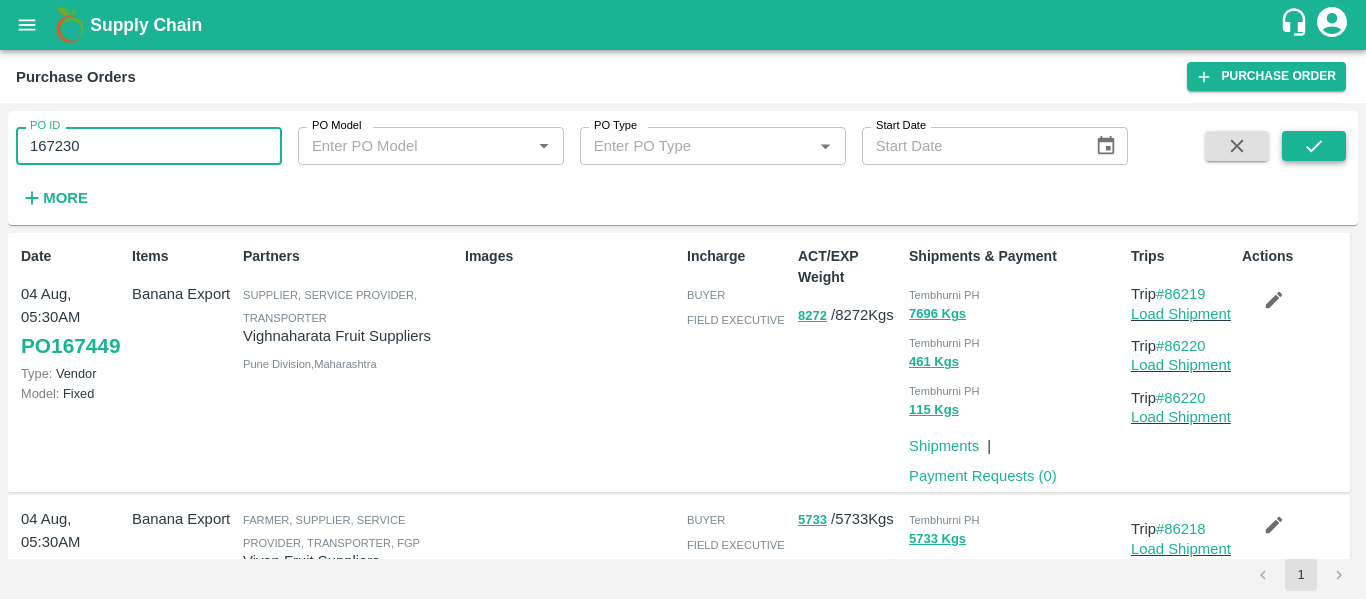 click at bounding box center [1314, 146] 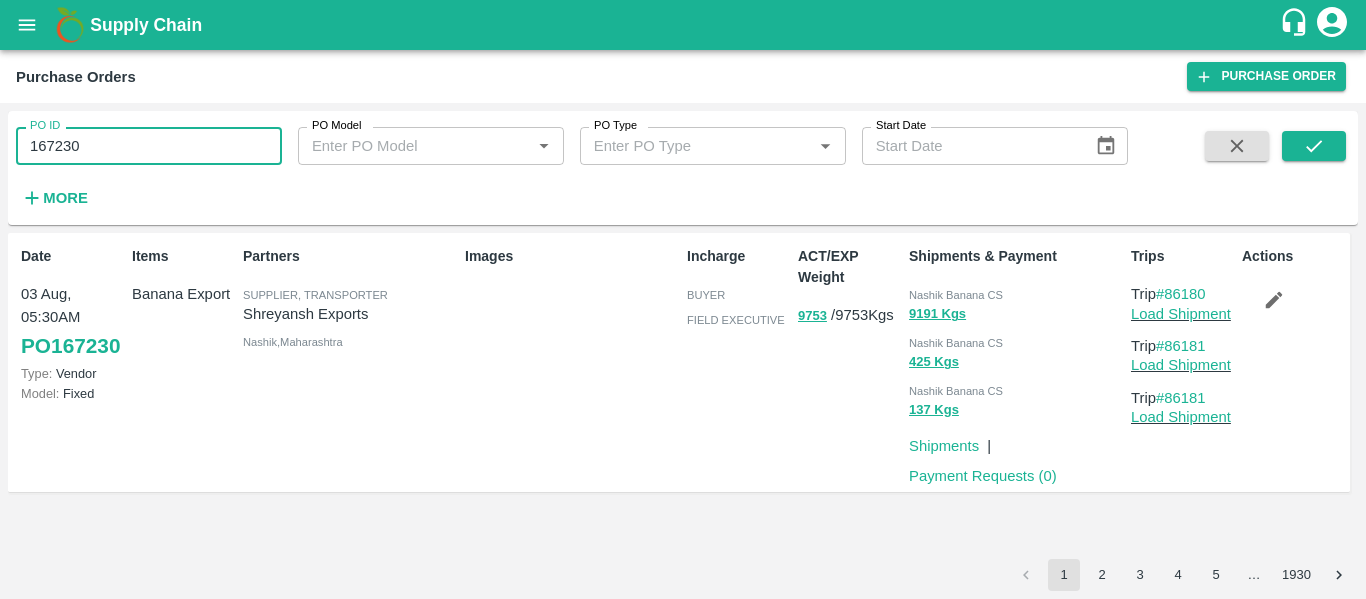 click on "167230" at bounding box center (149, 146) 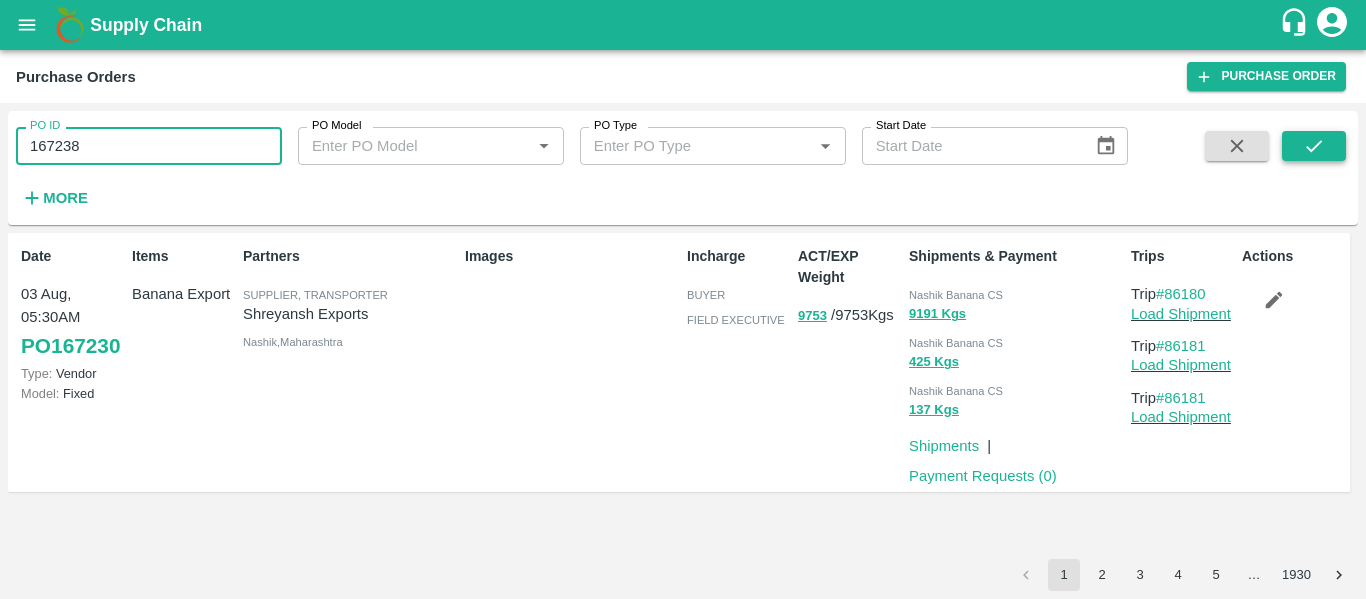 click at bounding box center (1314, 146) 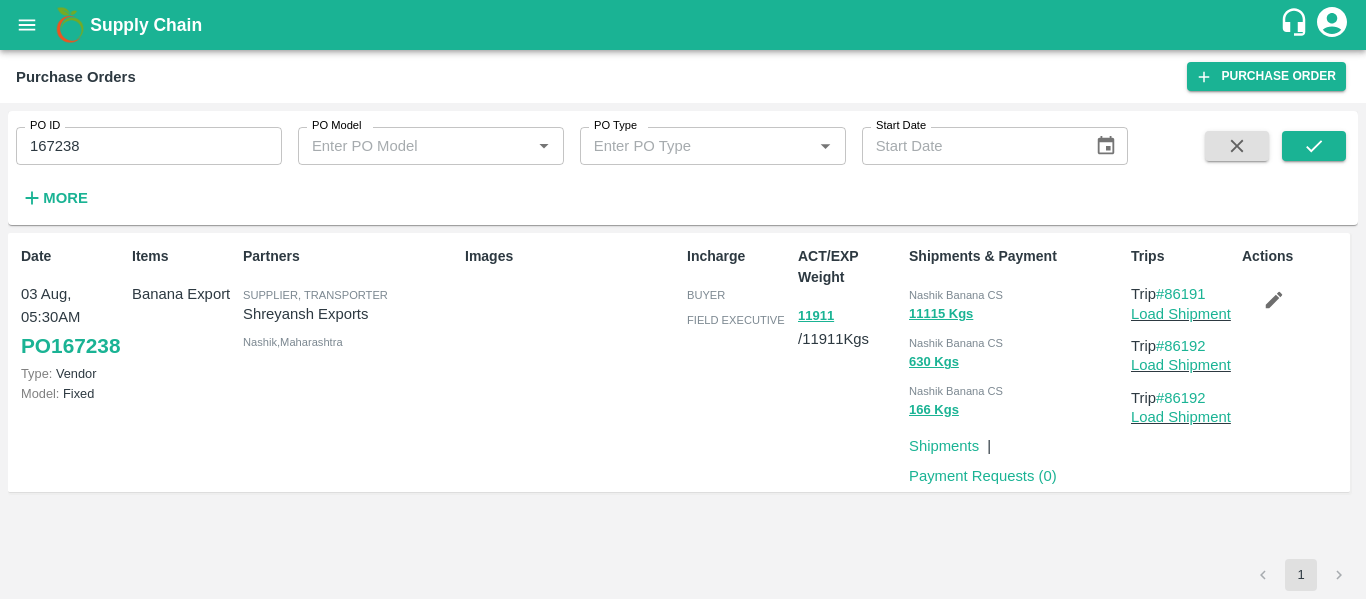 click on "167238" at bounding box center [149, 146] 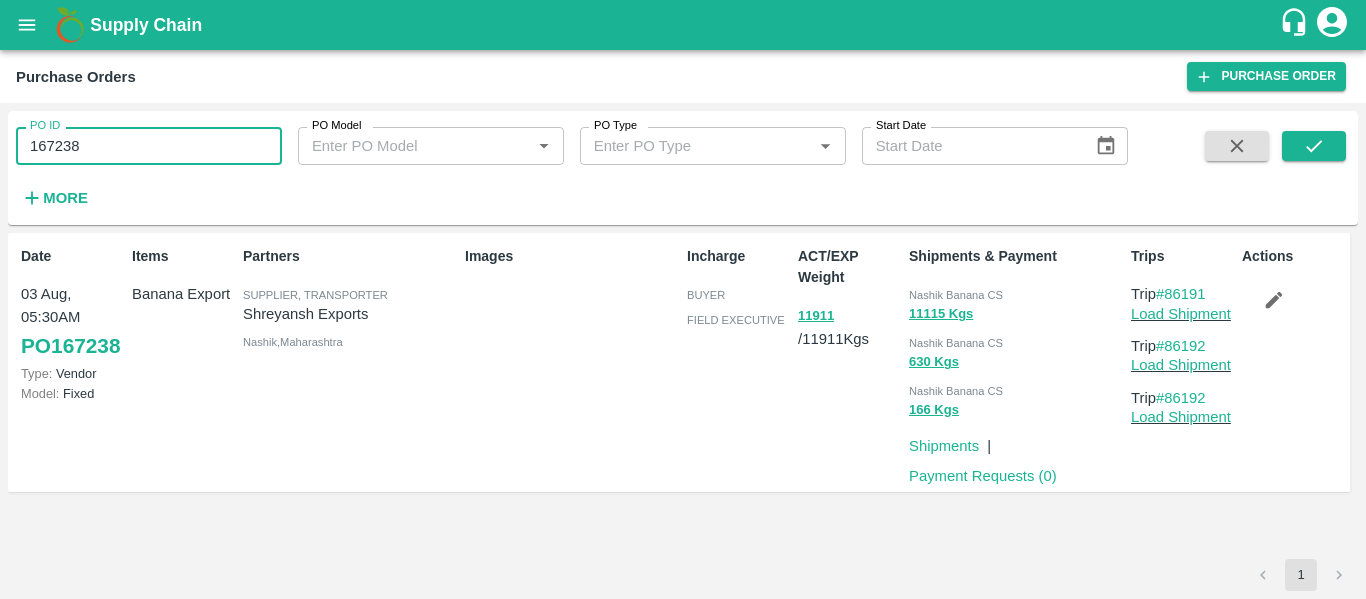 click on "167238" at bounding box center (149, 146) 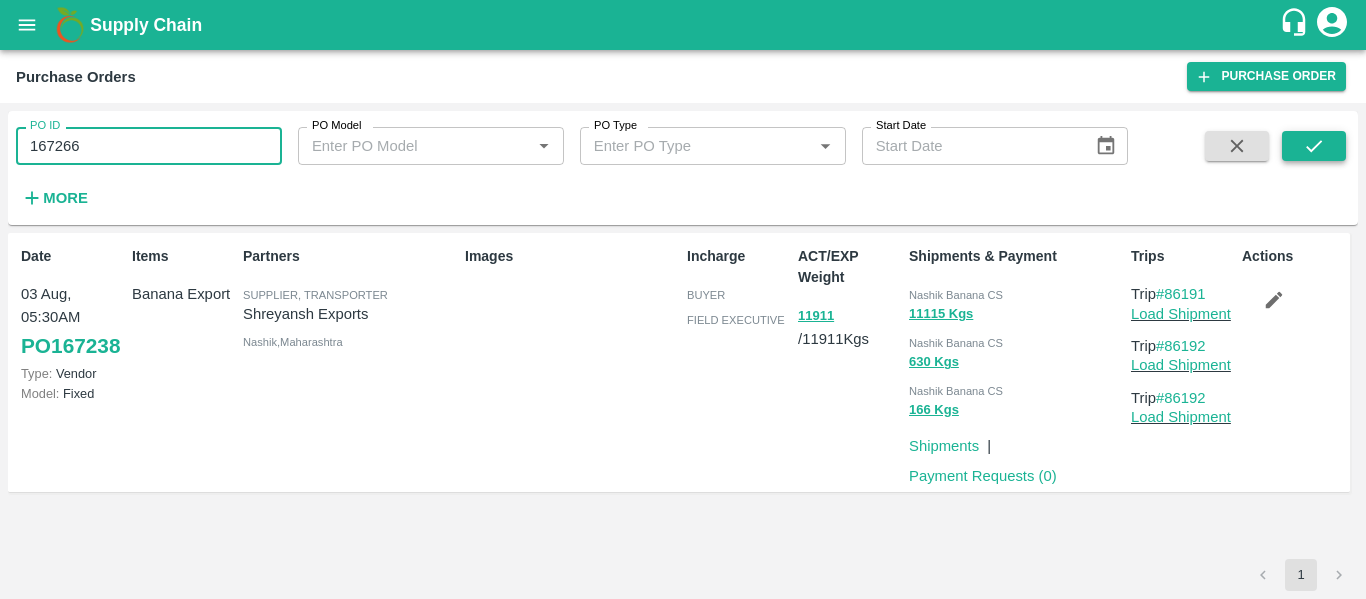 click 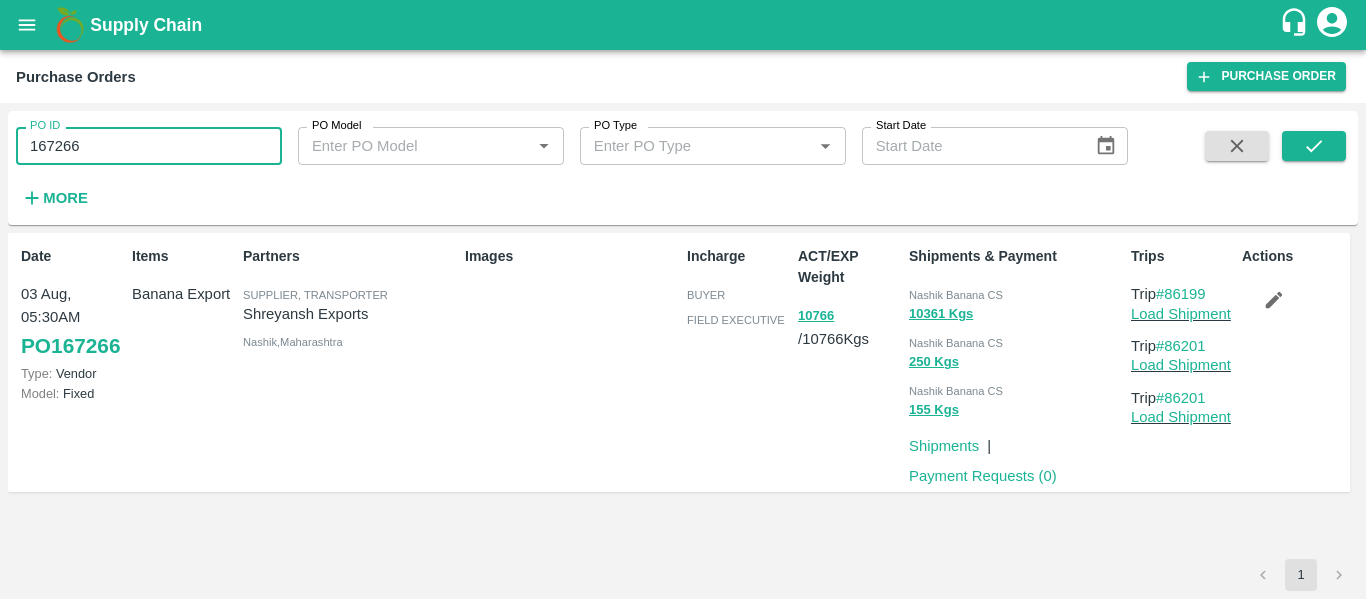 click on "167266" at bounding box center [149, 146] 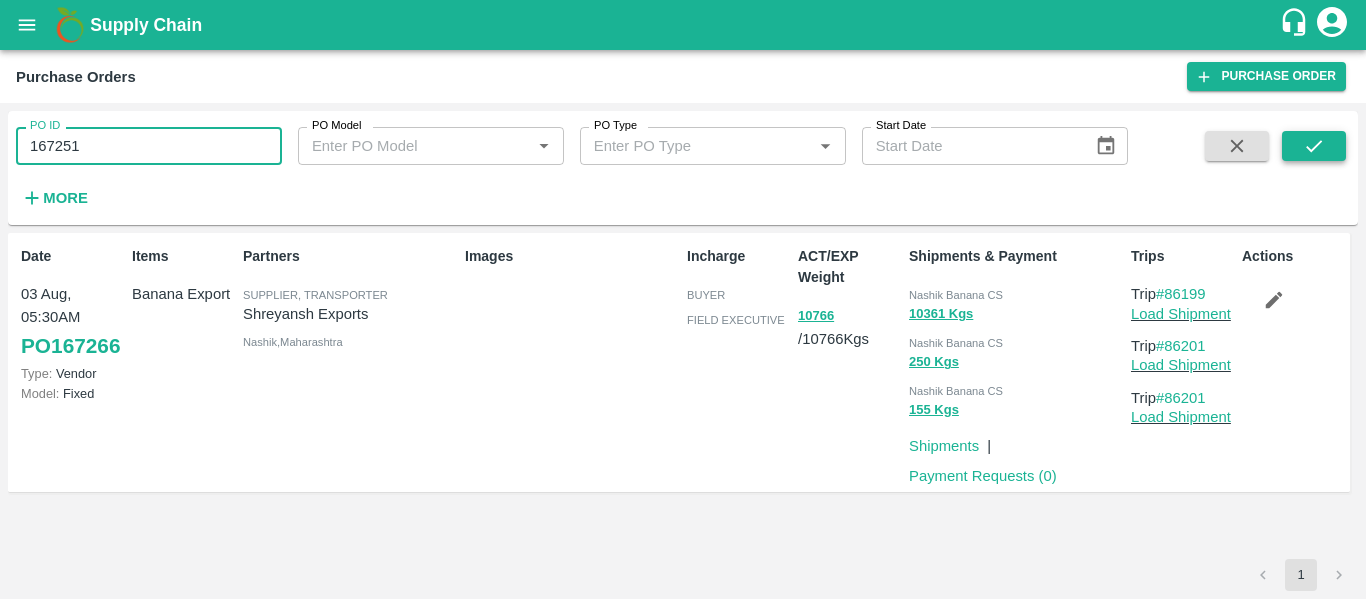 click 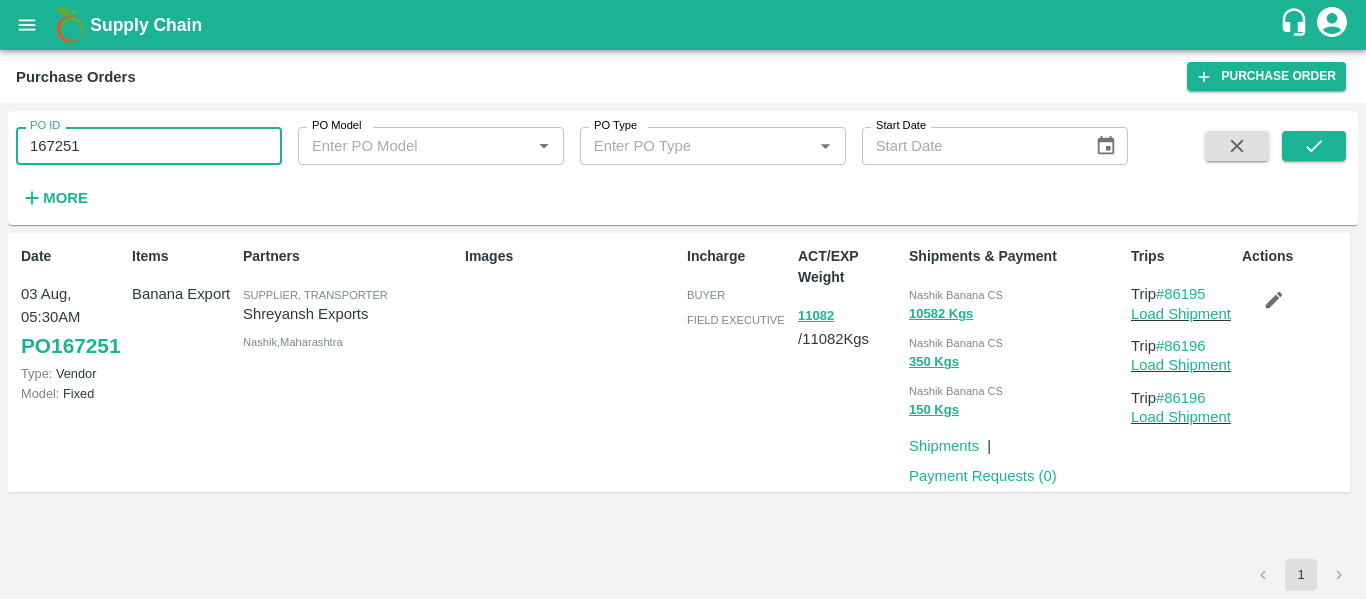 click on "167251" at bounding box center (149, 146) 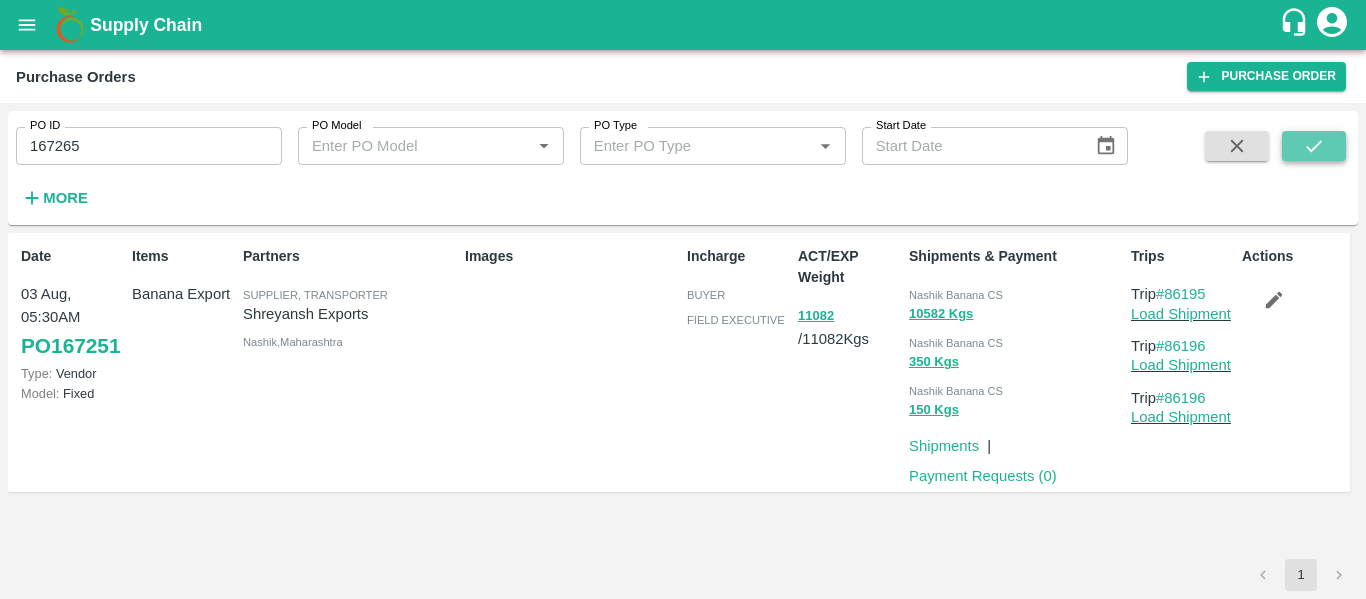 click at bounding box center [1314, 146] 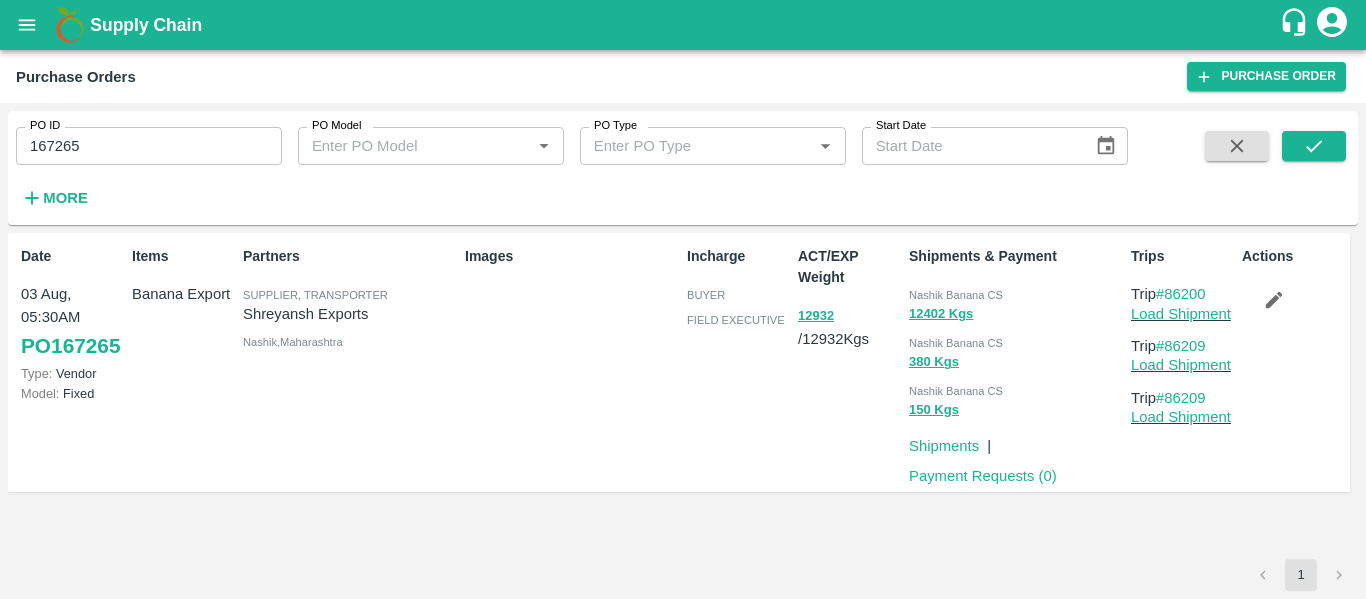 click on "167265" at bounding box center (149, 146) 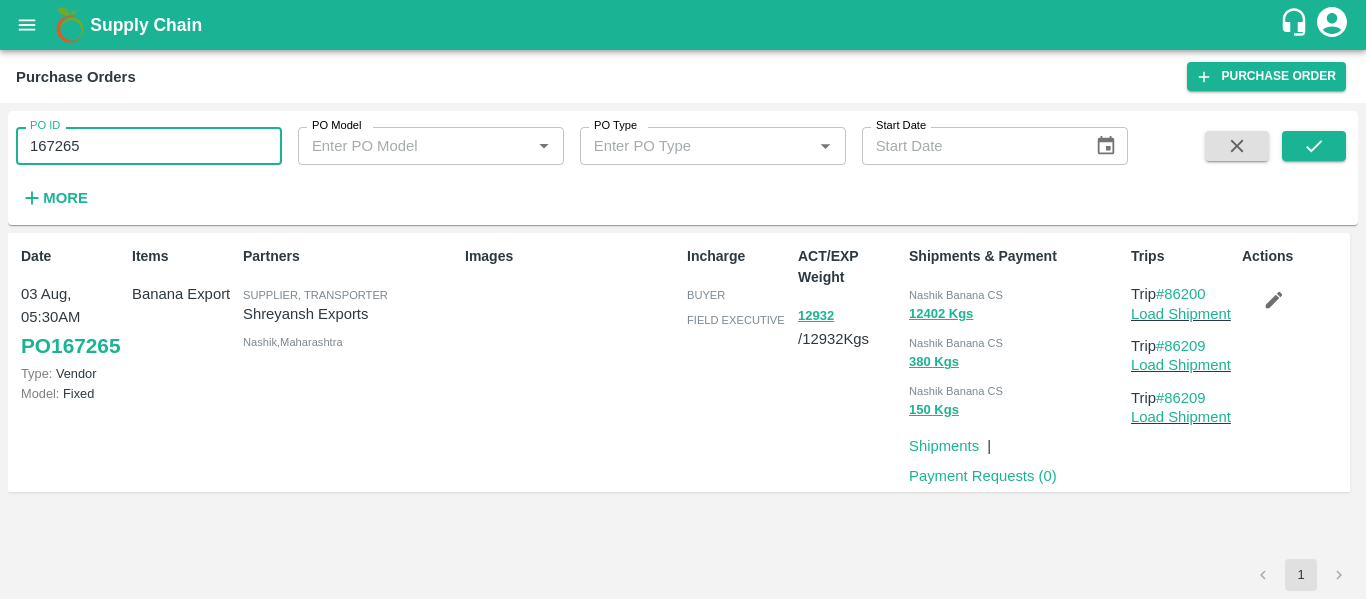 click on "167265" at bounding box center [149, 146] 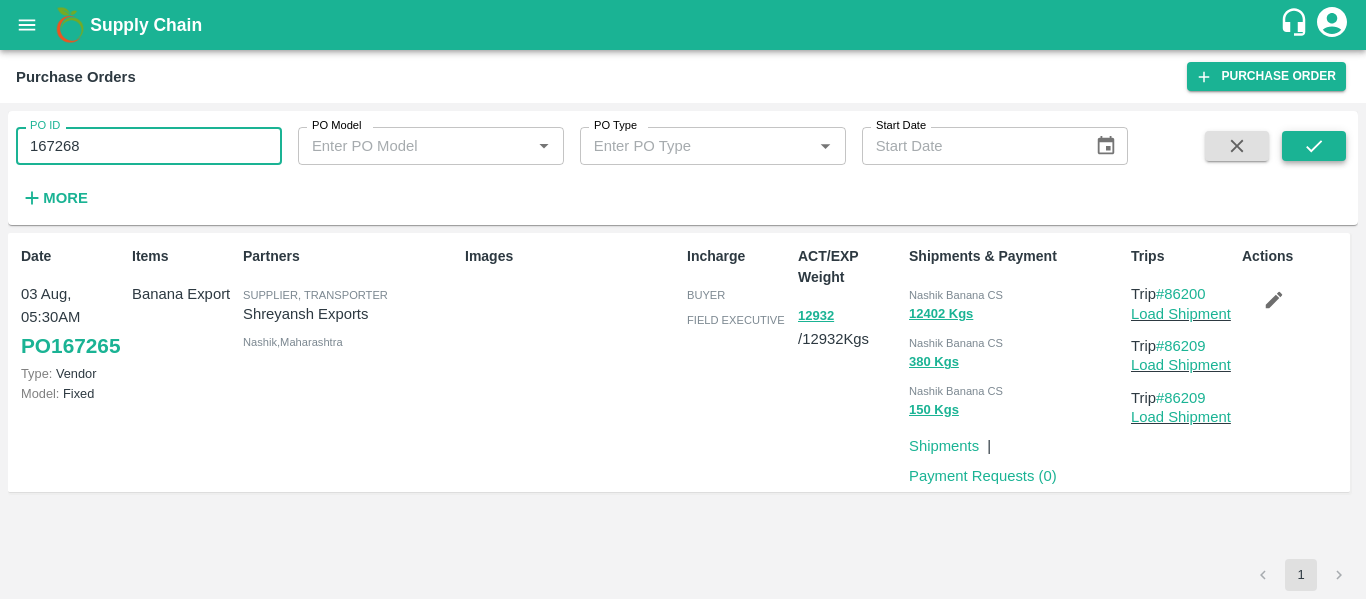 type on "167268" 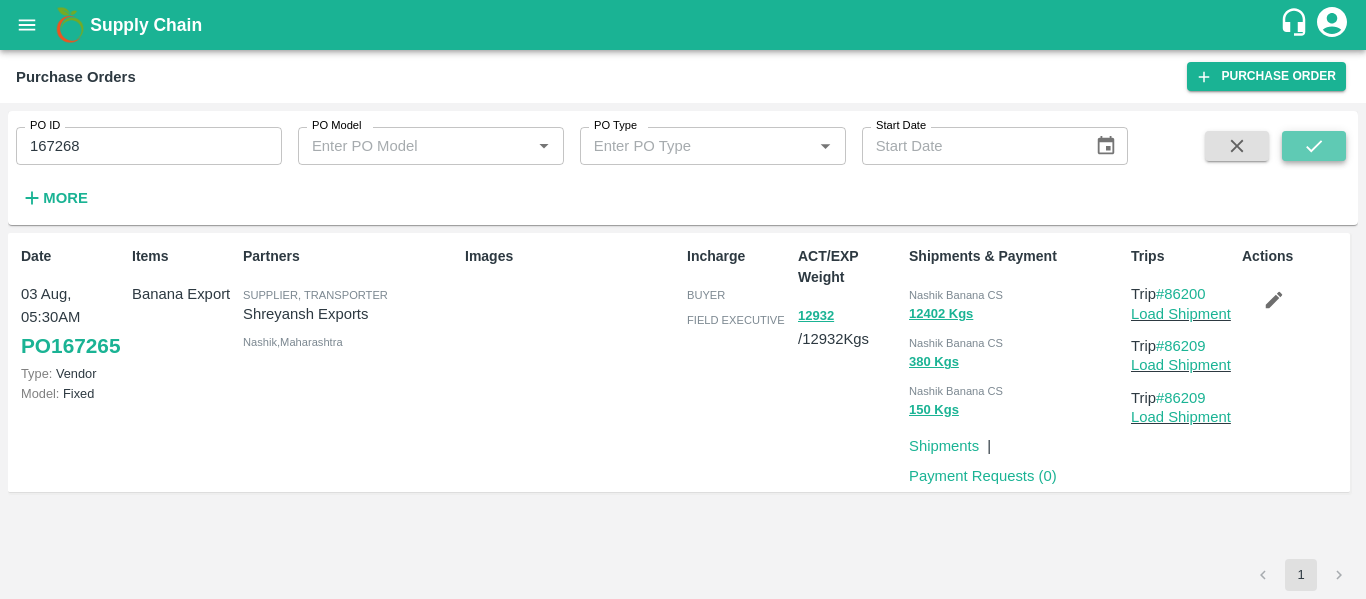 click 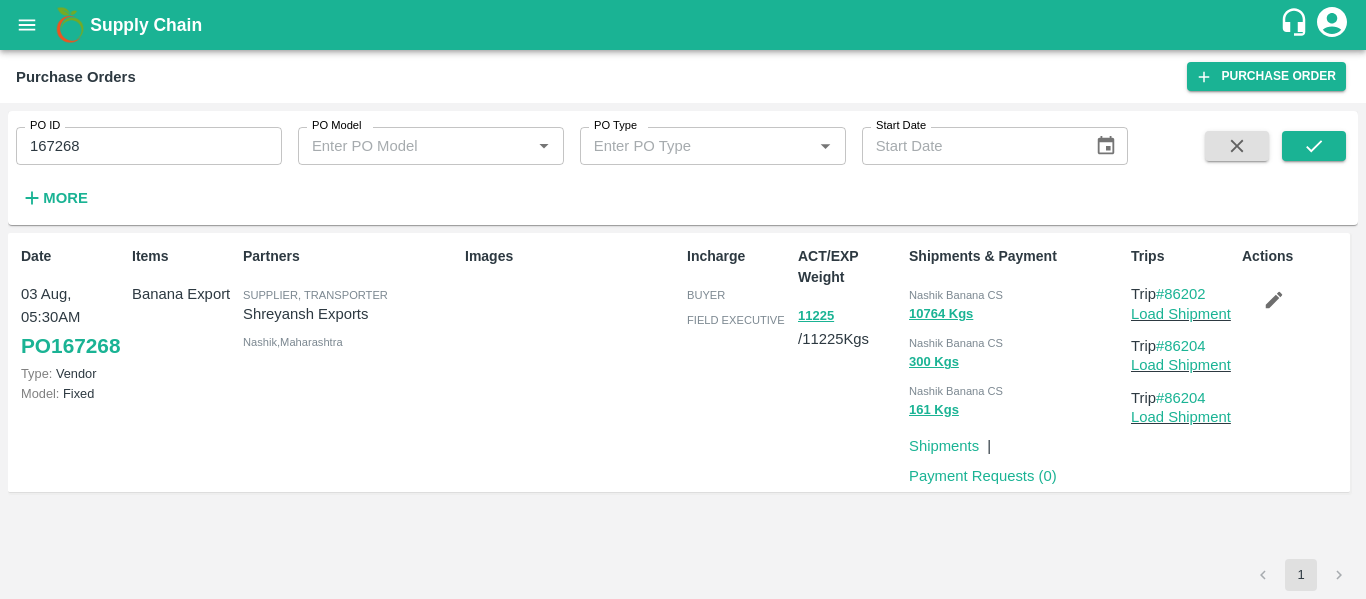 click on "Images" at bounding box center [568, 362] 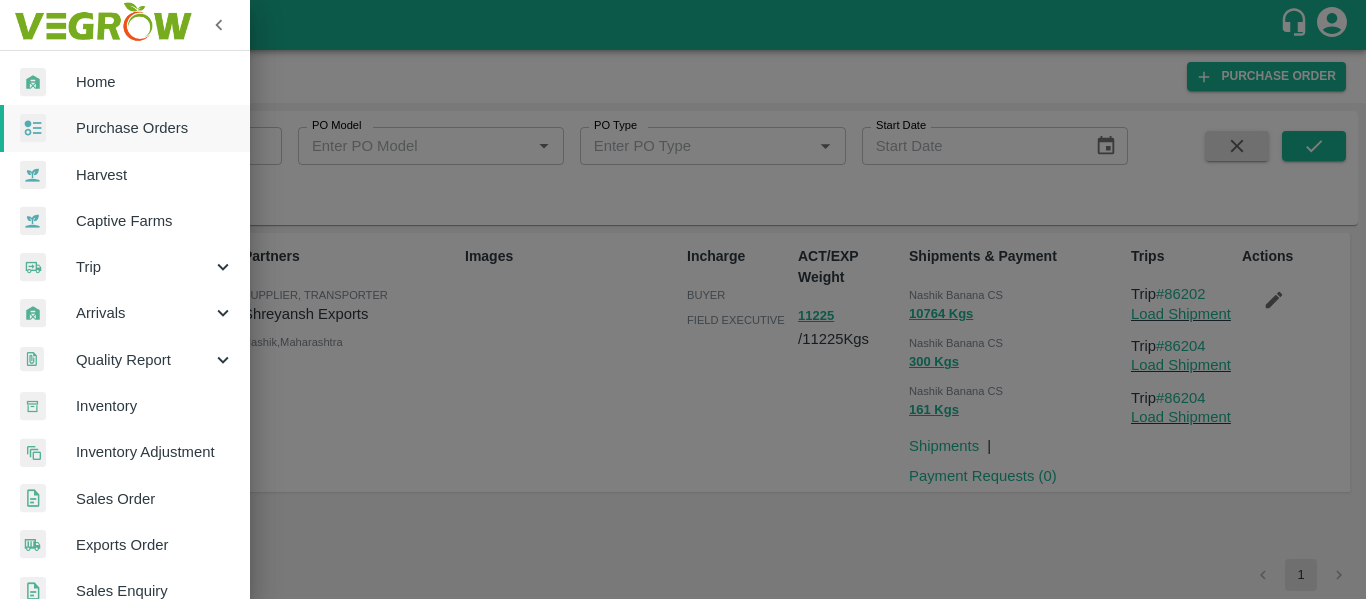 click on "Purchase Orders" at bounding box center [155, 128] 